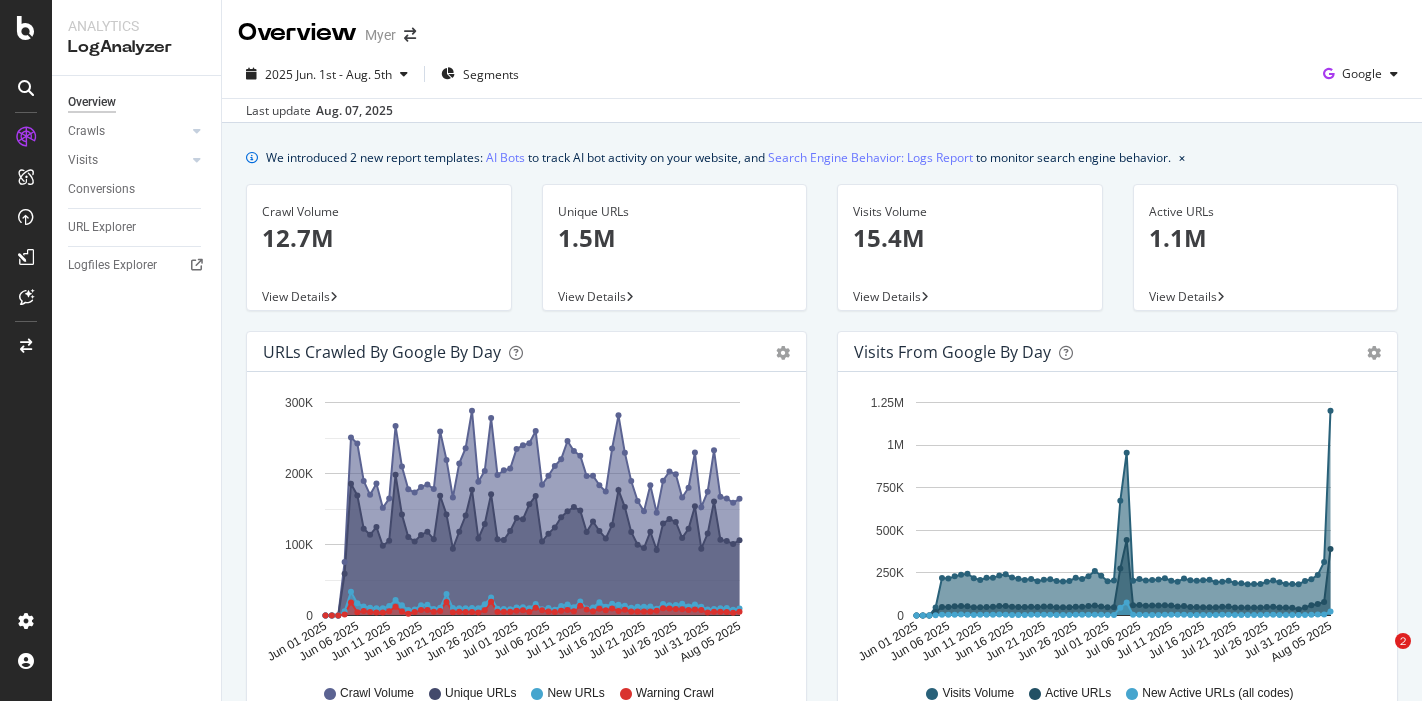 scroll, scrollTop: 0, scrollLeft: 0, axis: both 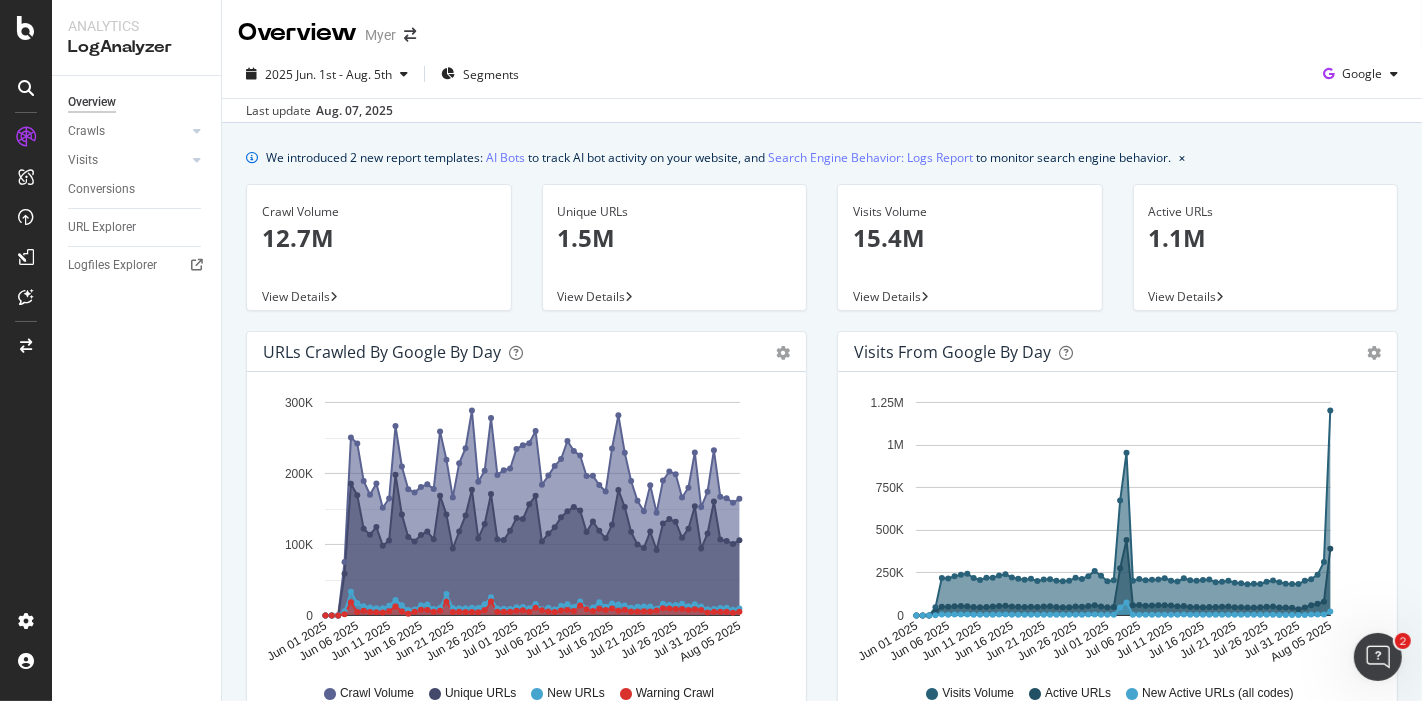 click at bounding box center [630, 297] 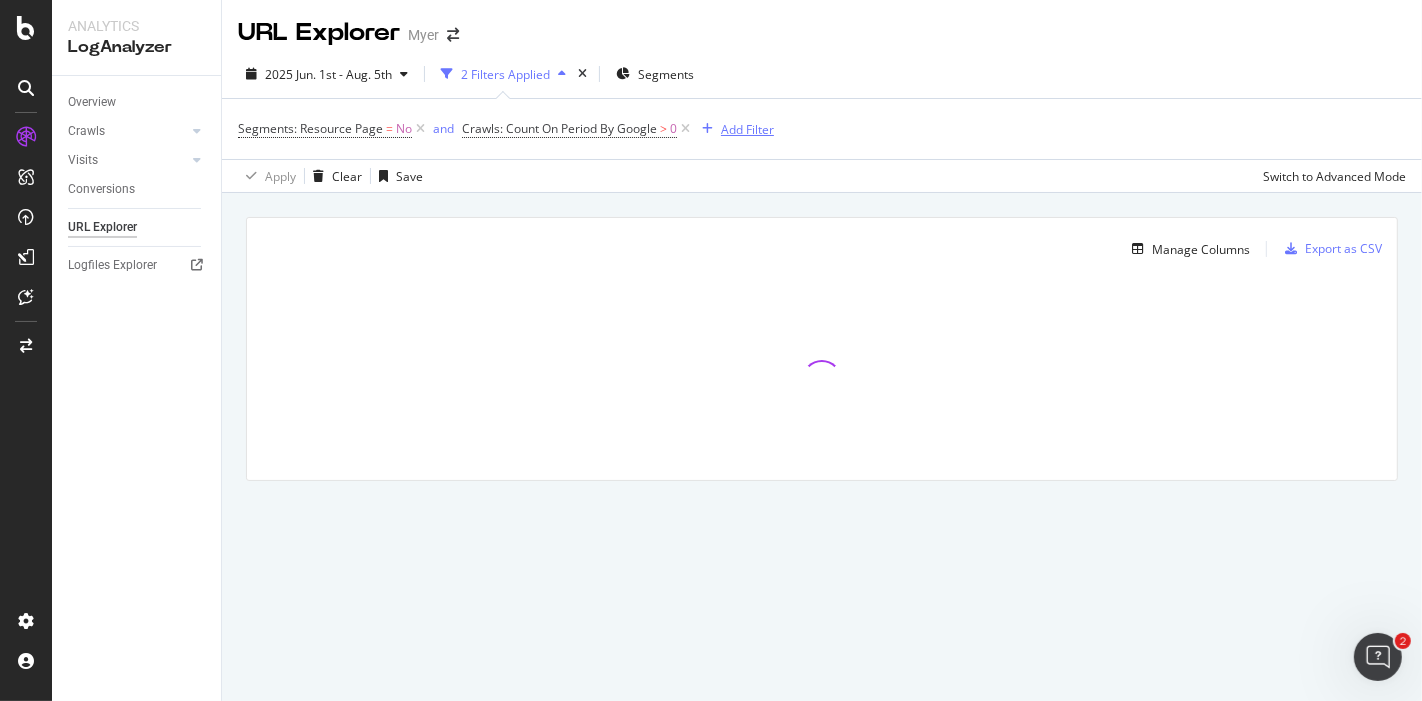 click on "Add Filter" at bounding box center (747, 129) 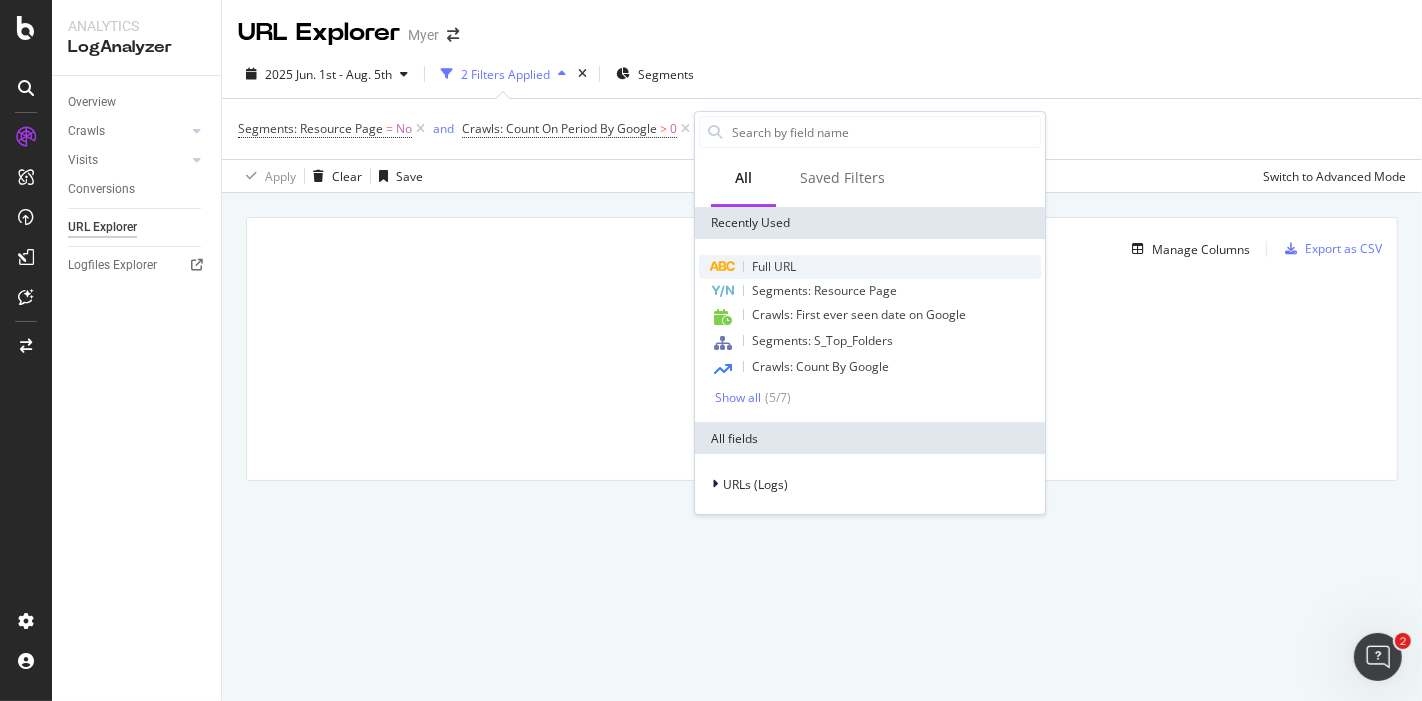 click on "Full URL" at bounding box center (774, 266) 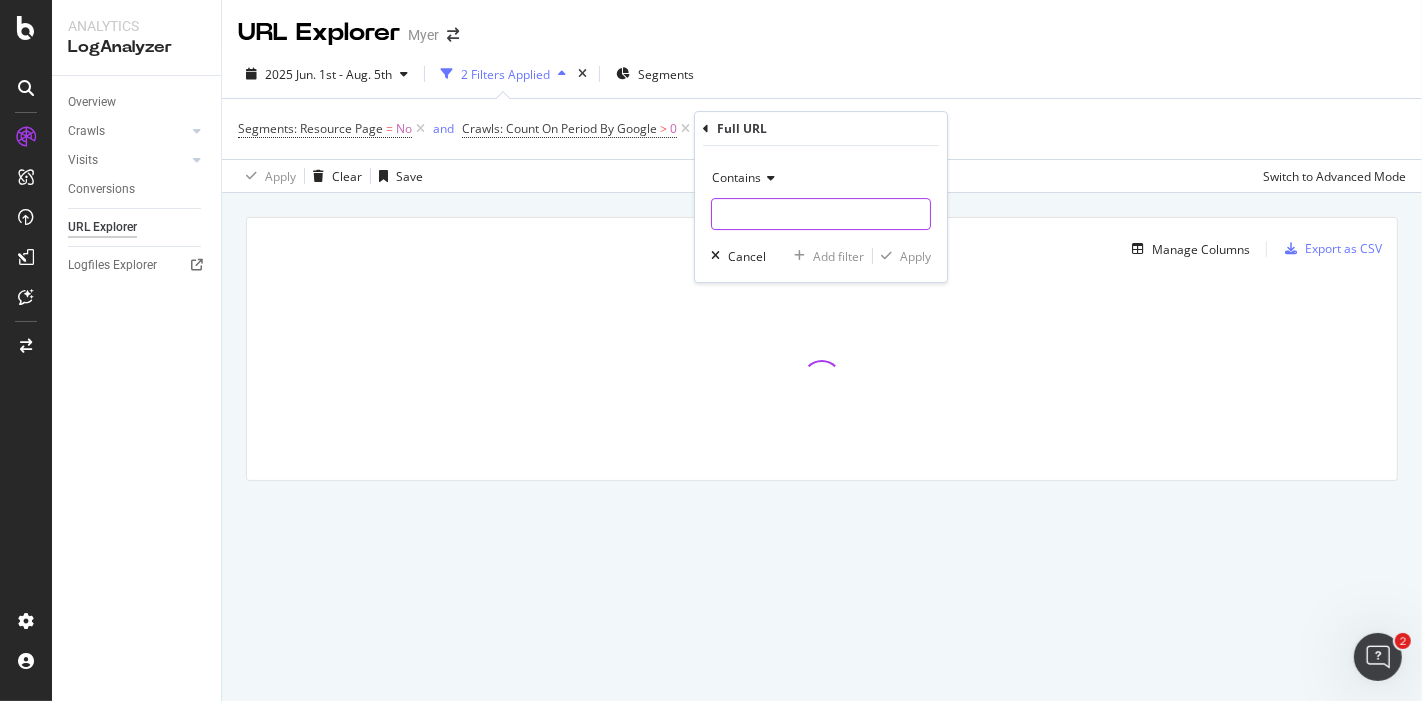 click at bounding box center [821, 214] 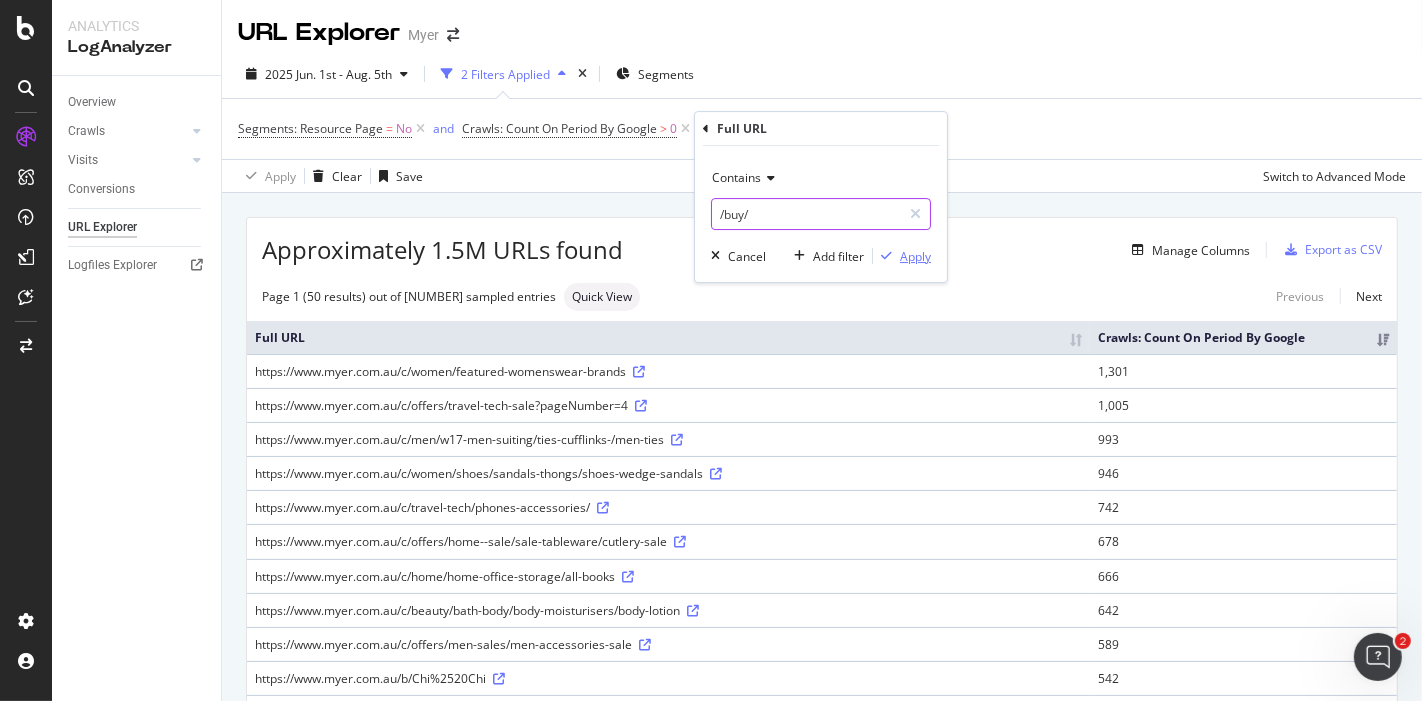 type on "/buy/" 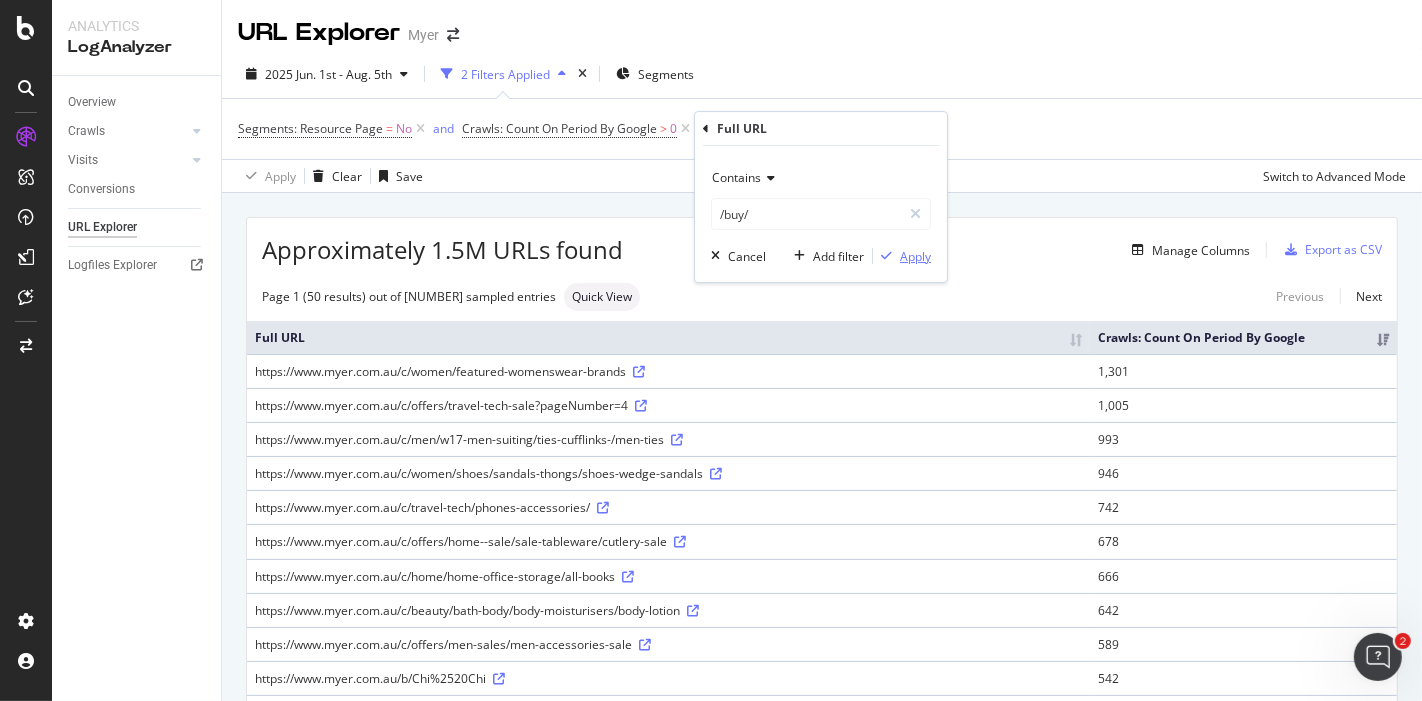 click on "Apply" at bounding box center (915, 256) 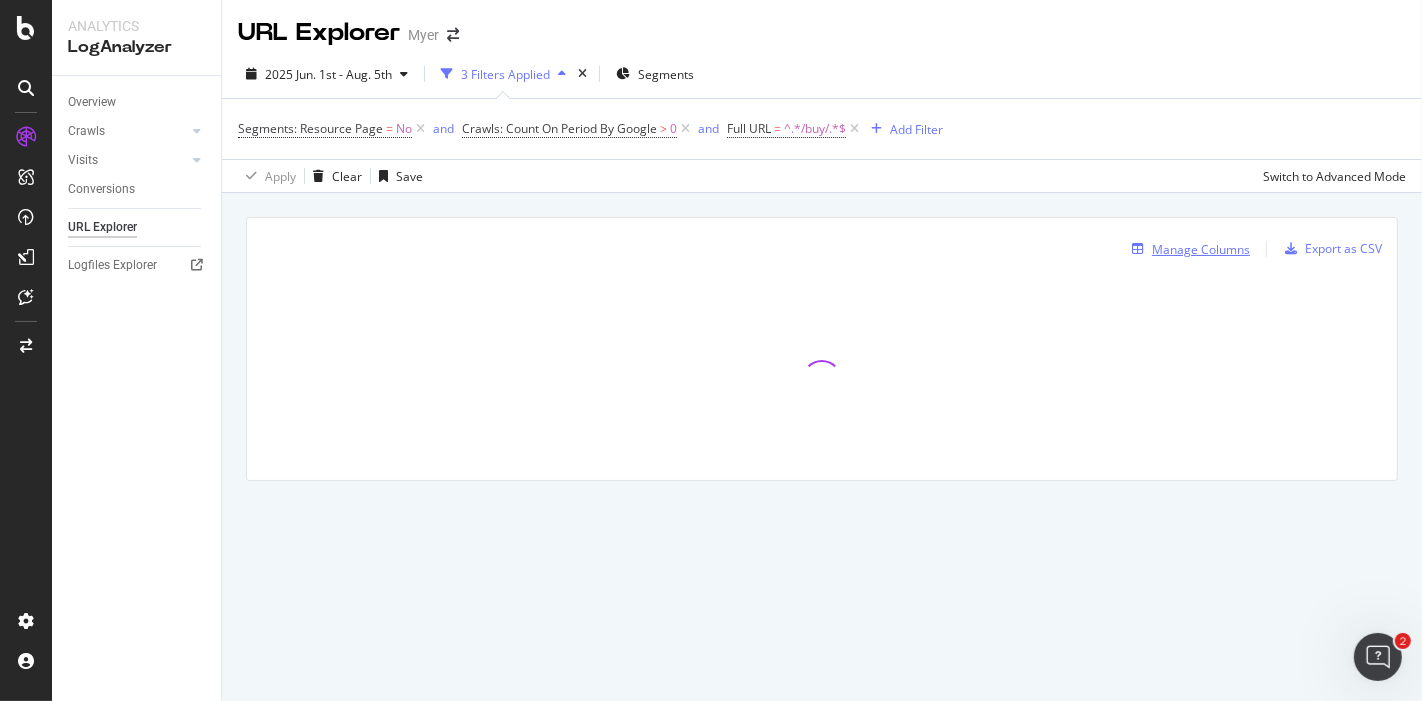 click on "Manage Columns" at bounding box center (1201, 249) 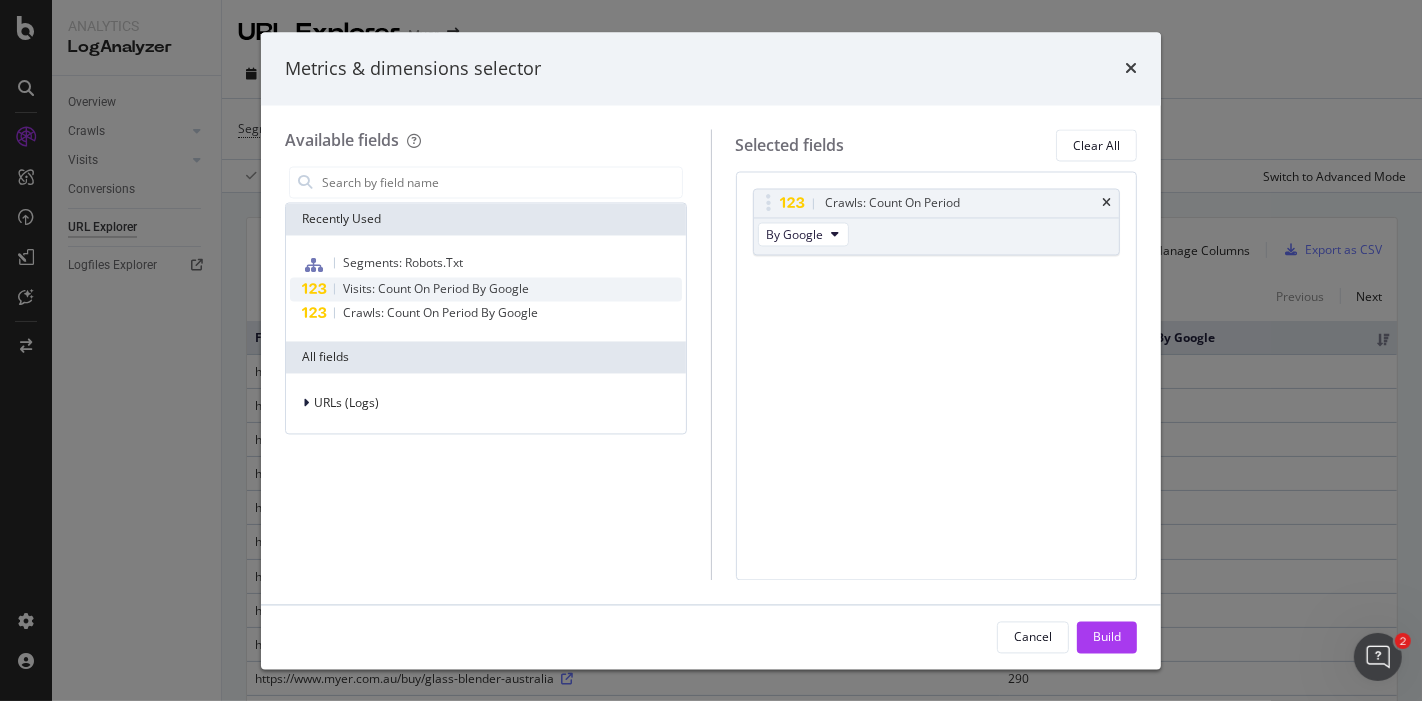 click on "Visits: Count On Period By Google" at bounding box center (486, 290) 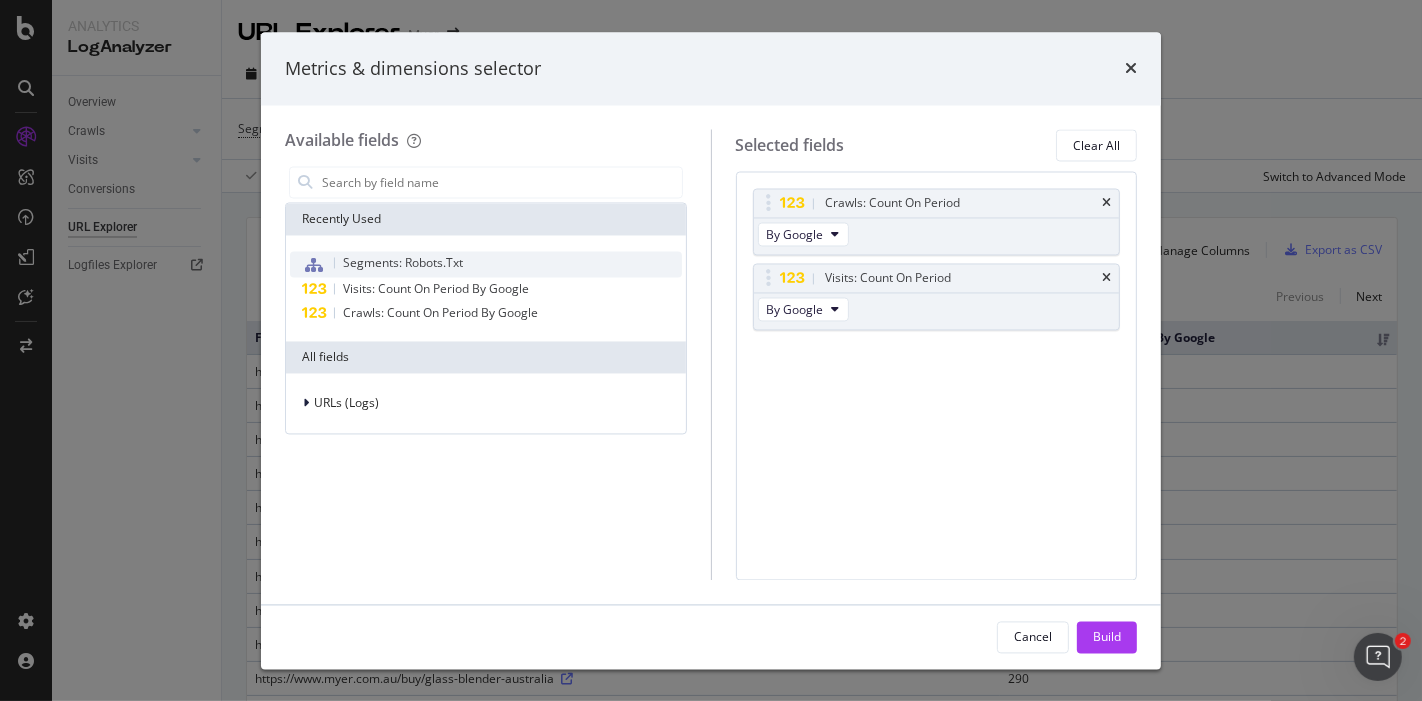 click on "Segments: Robots.Txt" at bounding box center (403, 263) 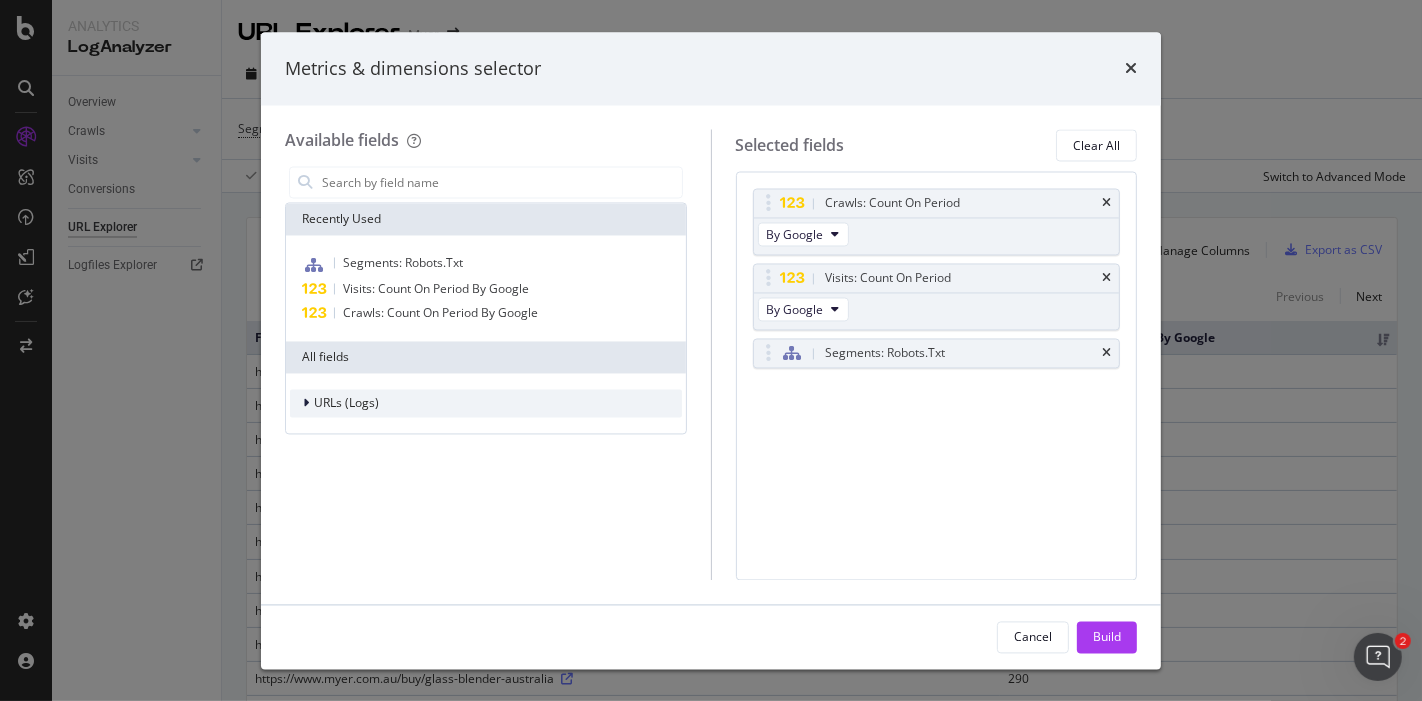 click on "URLs (Logs)" at bounding box center (346, 403) 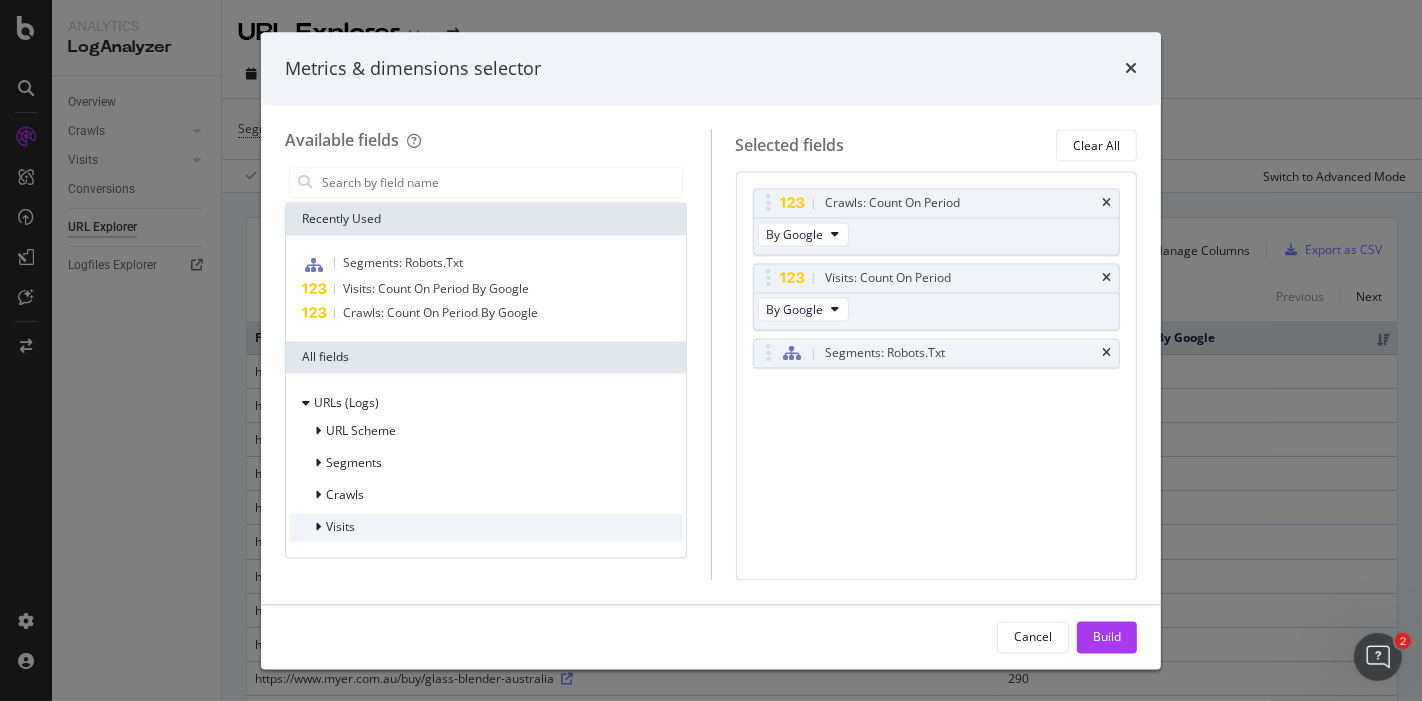 click at bounding box center [320, 528] 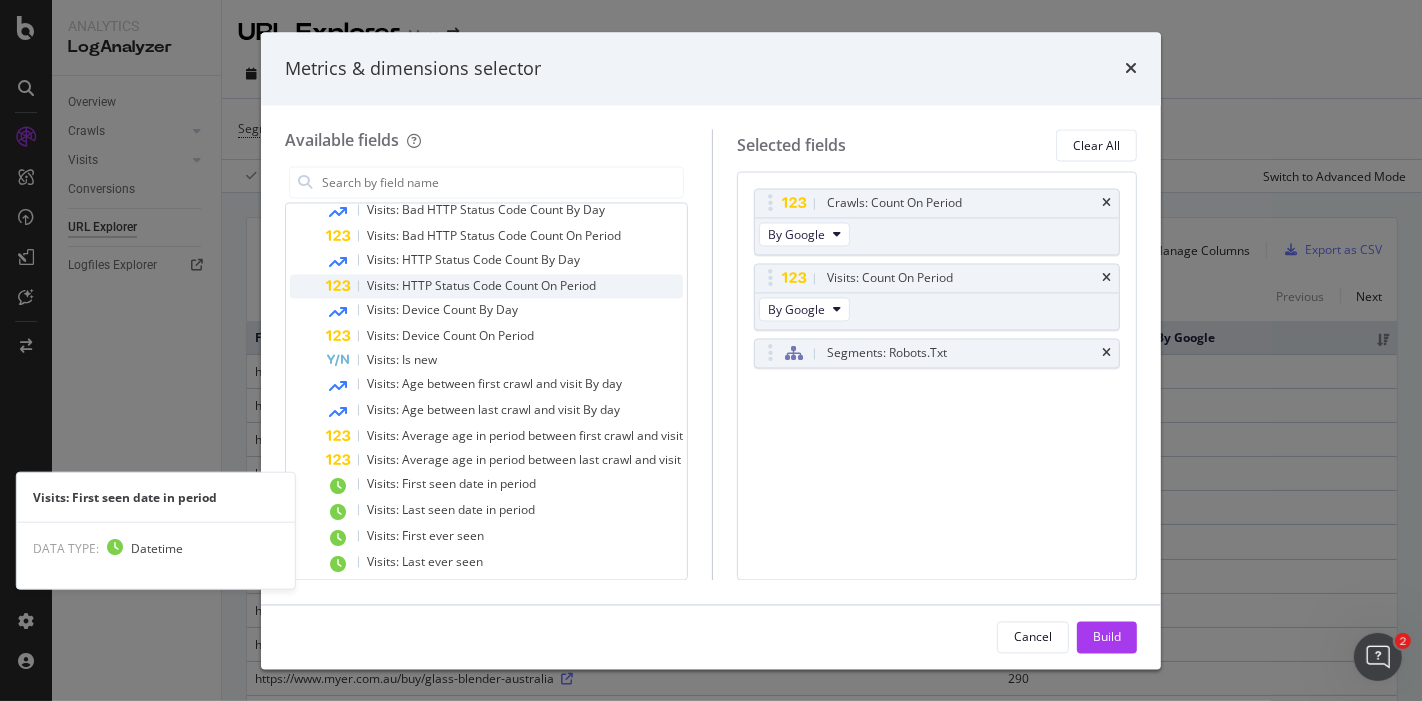 scroll, scrollTop: 501, scrollLeft: 0, axis: vertical 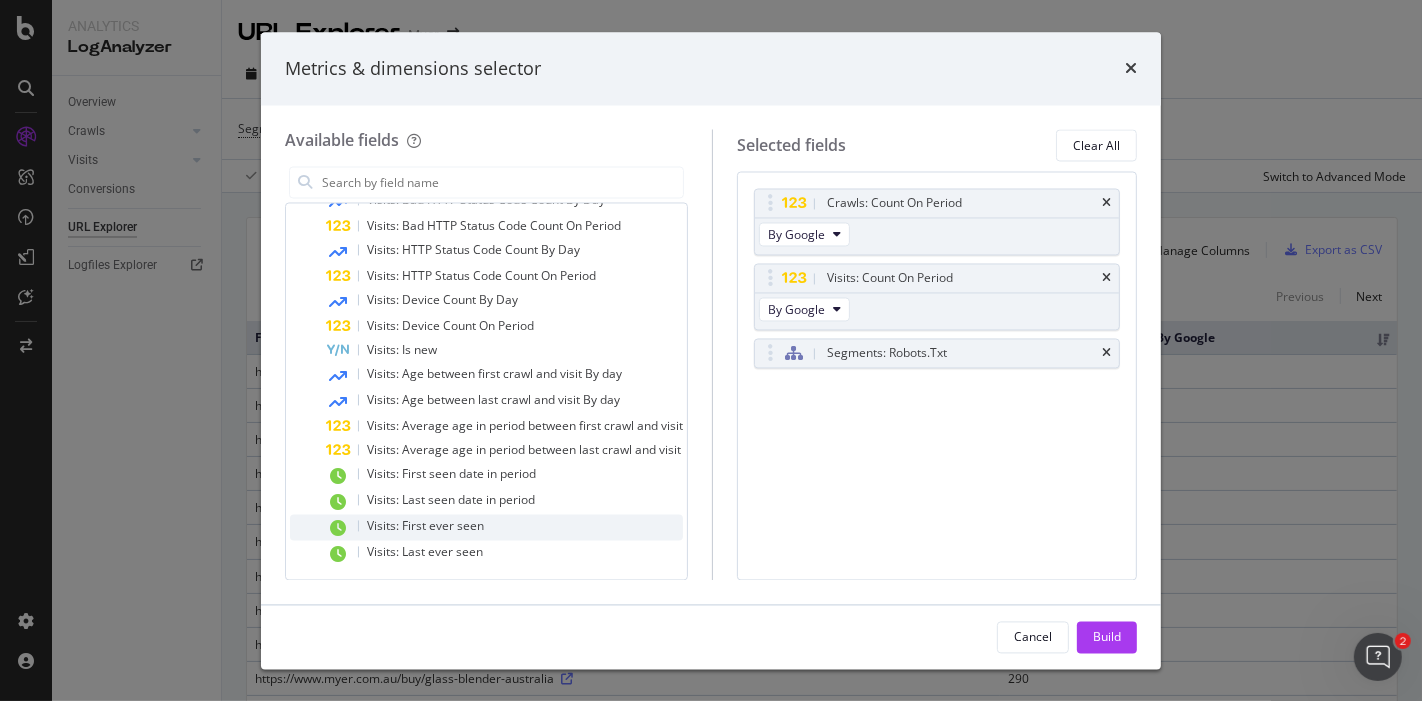 click on "Visits: First ever seen" at bounding box center [504, 528] 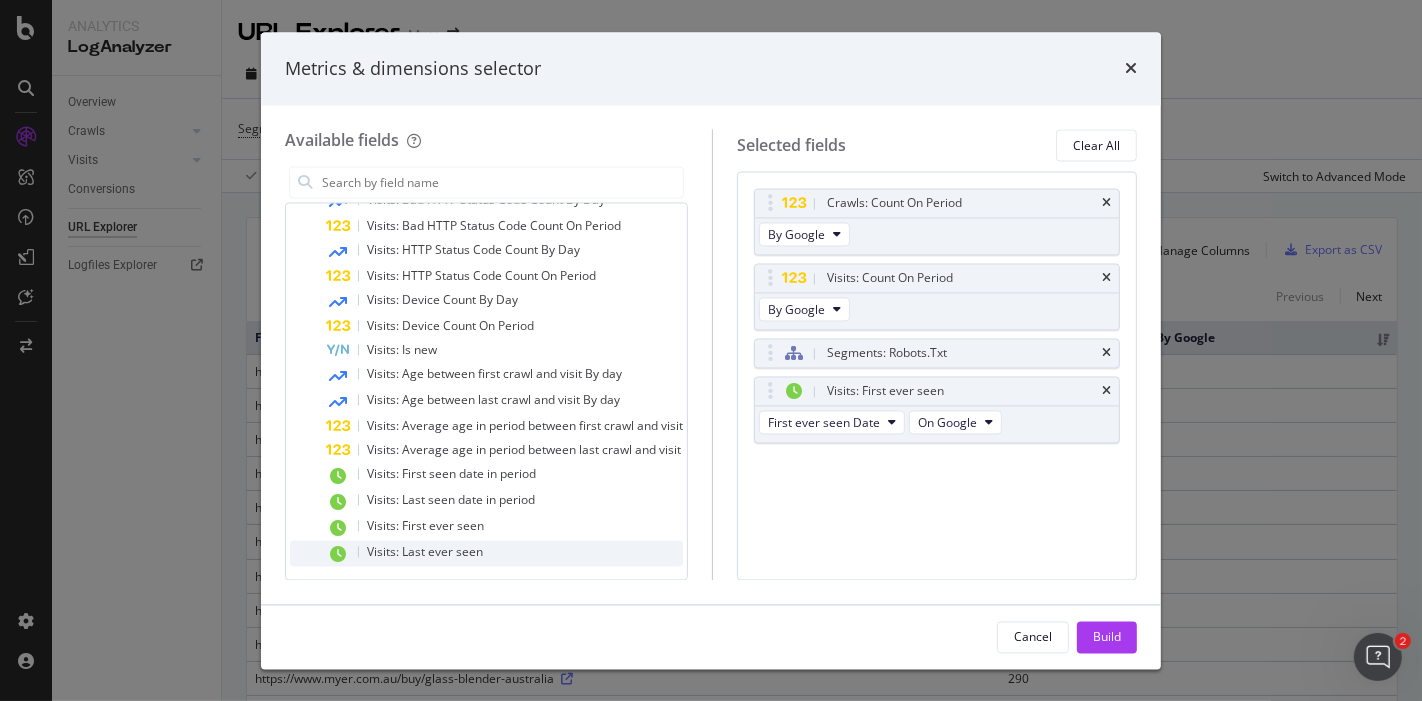 click on "Visits: Last ever seen" at bounding box center [504, 554] 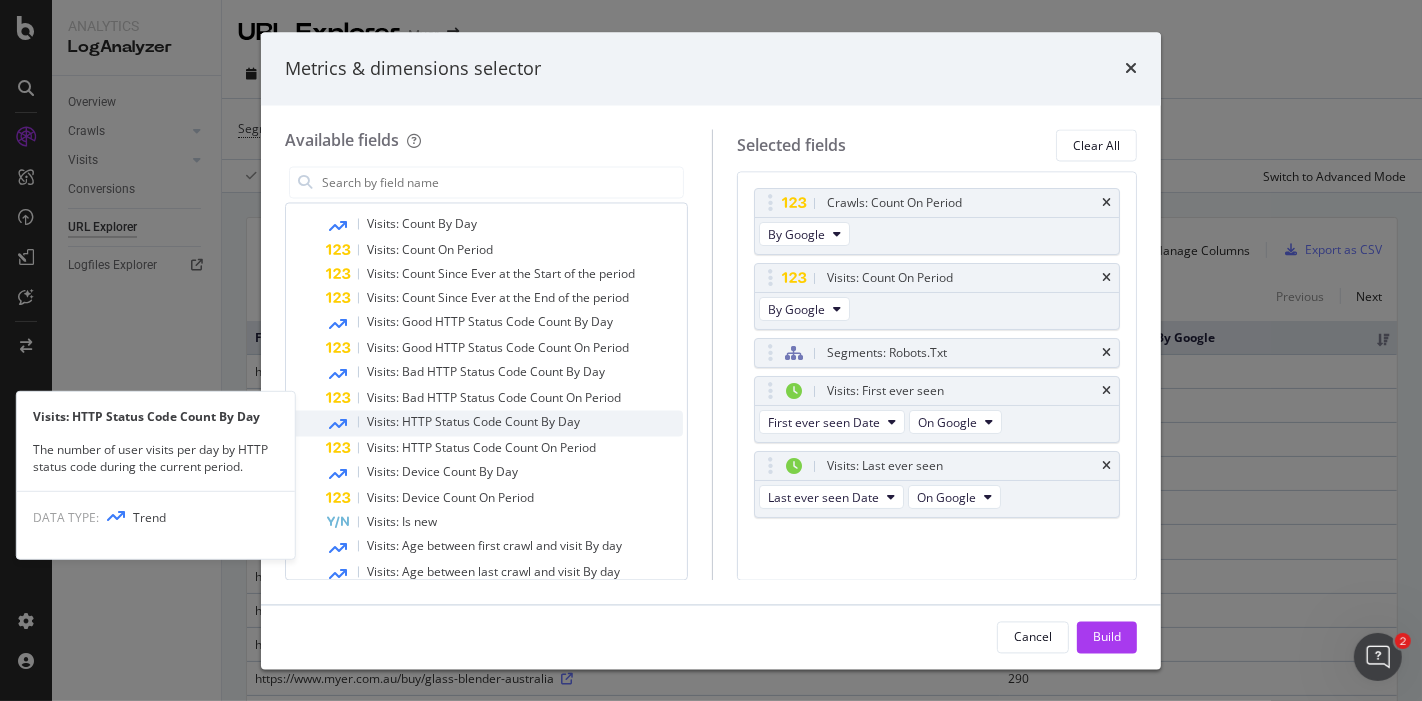 scroll, scrollTop: 0, scrollLeft: 0, axis: both 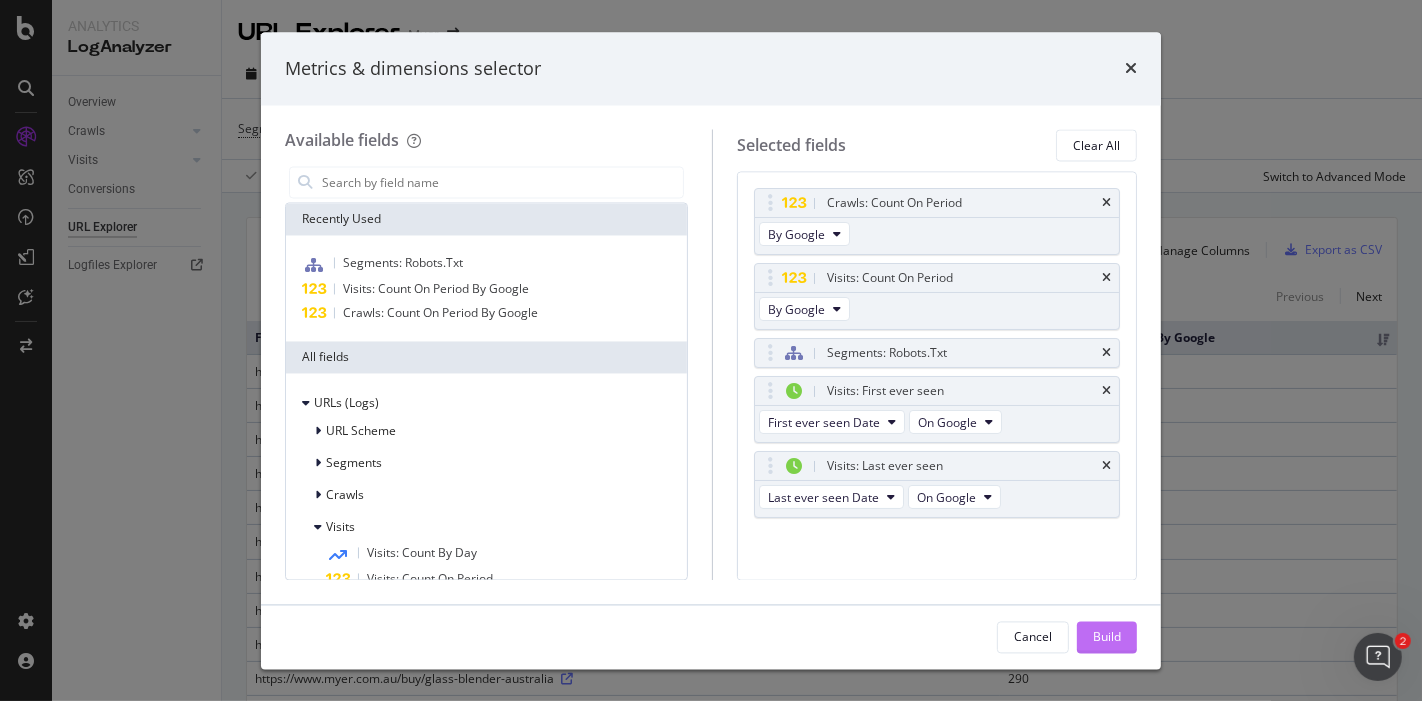 click on "Build" at bounding box center [1107, 637] 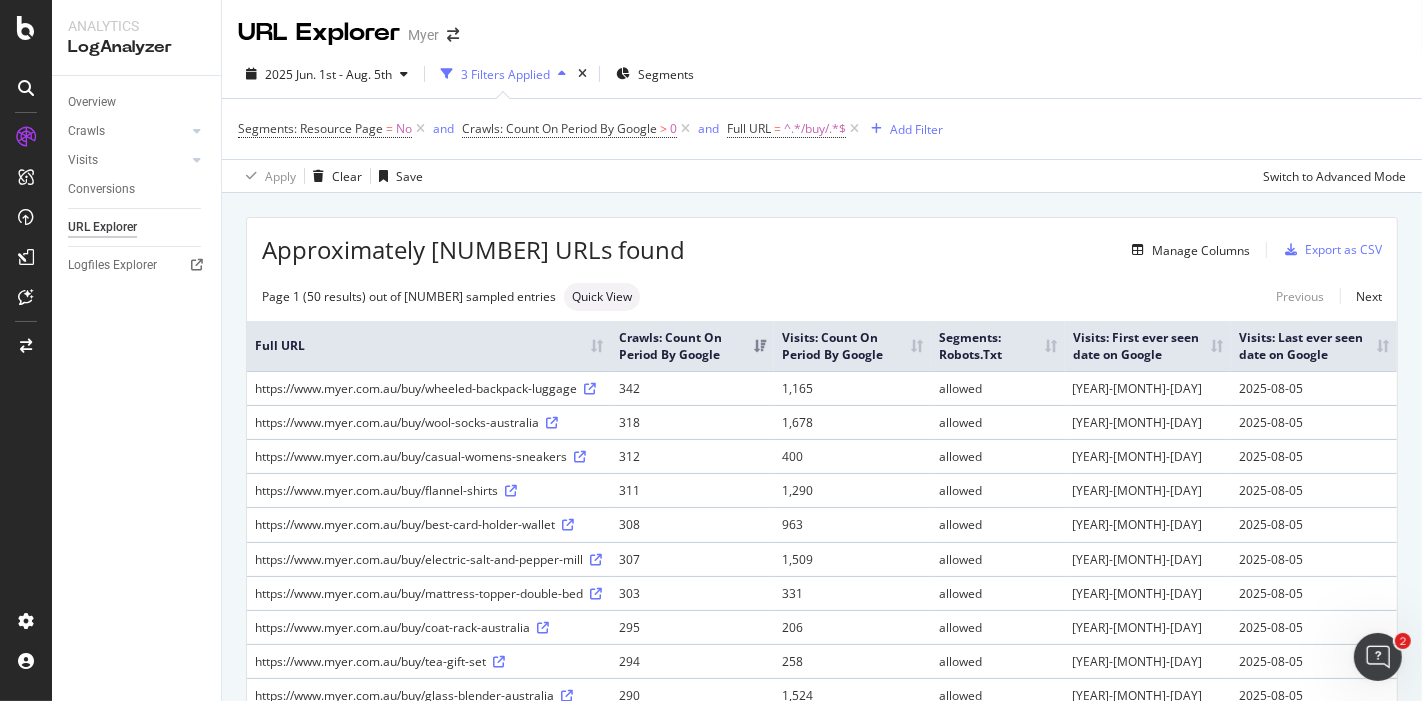 click on "[YEAR]-[MONTH]-[DAY]" at bounding box center [1148, 593] 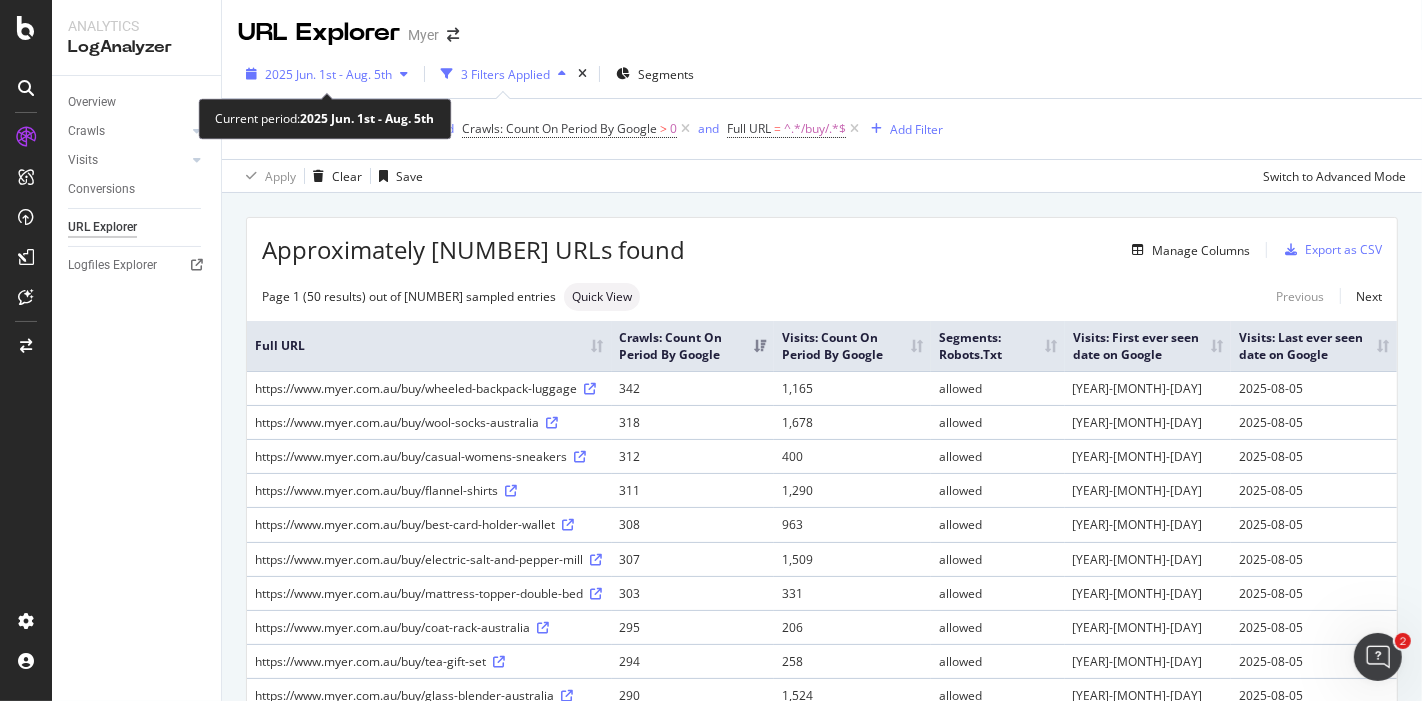 click on "2025 Jun. 1st - Aug. 5th" at bounding box center [328, 74] 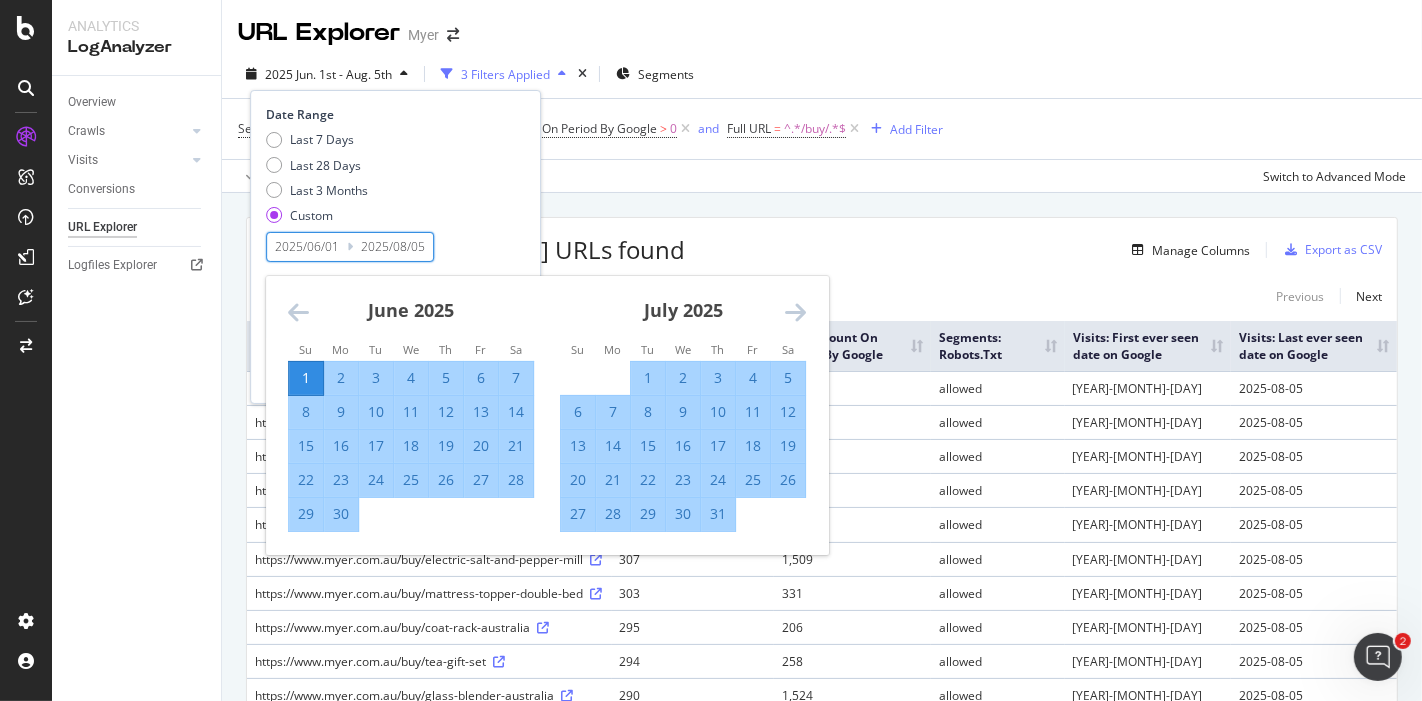 click on "2025/06/01" at bounding box center [307, 247] 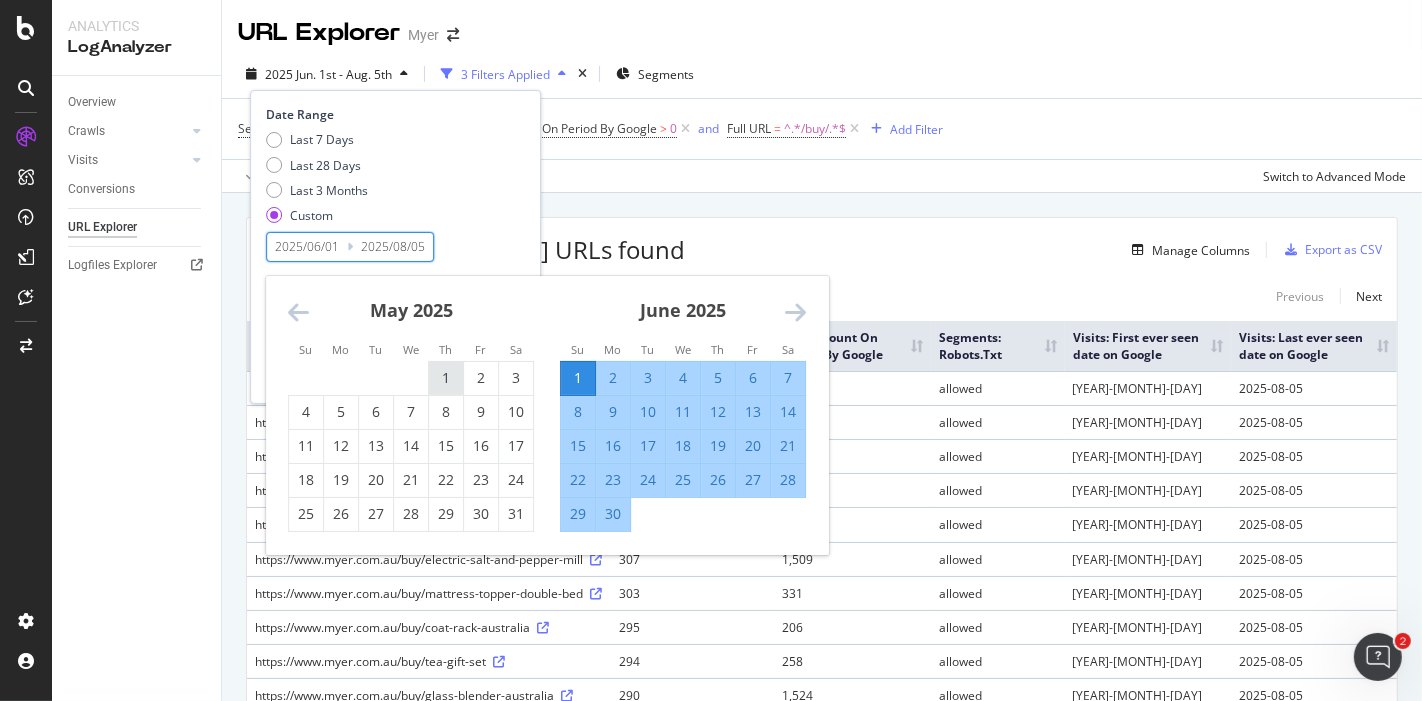 click on "1" at bounding box center (446, 378) 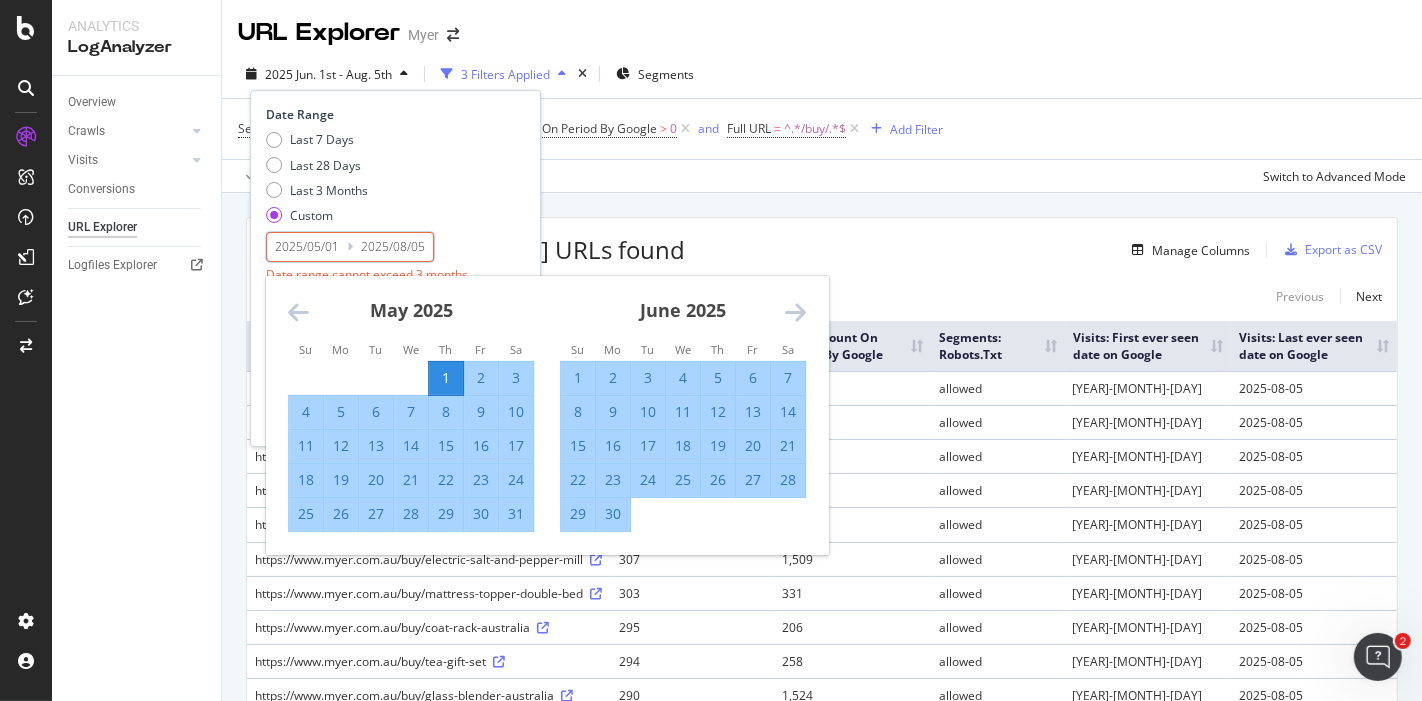 click on "6" at bounding box center [376, 412] 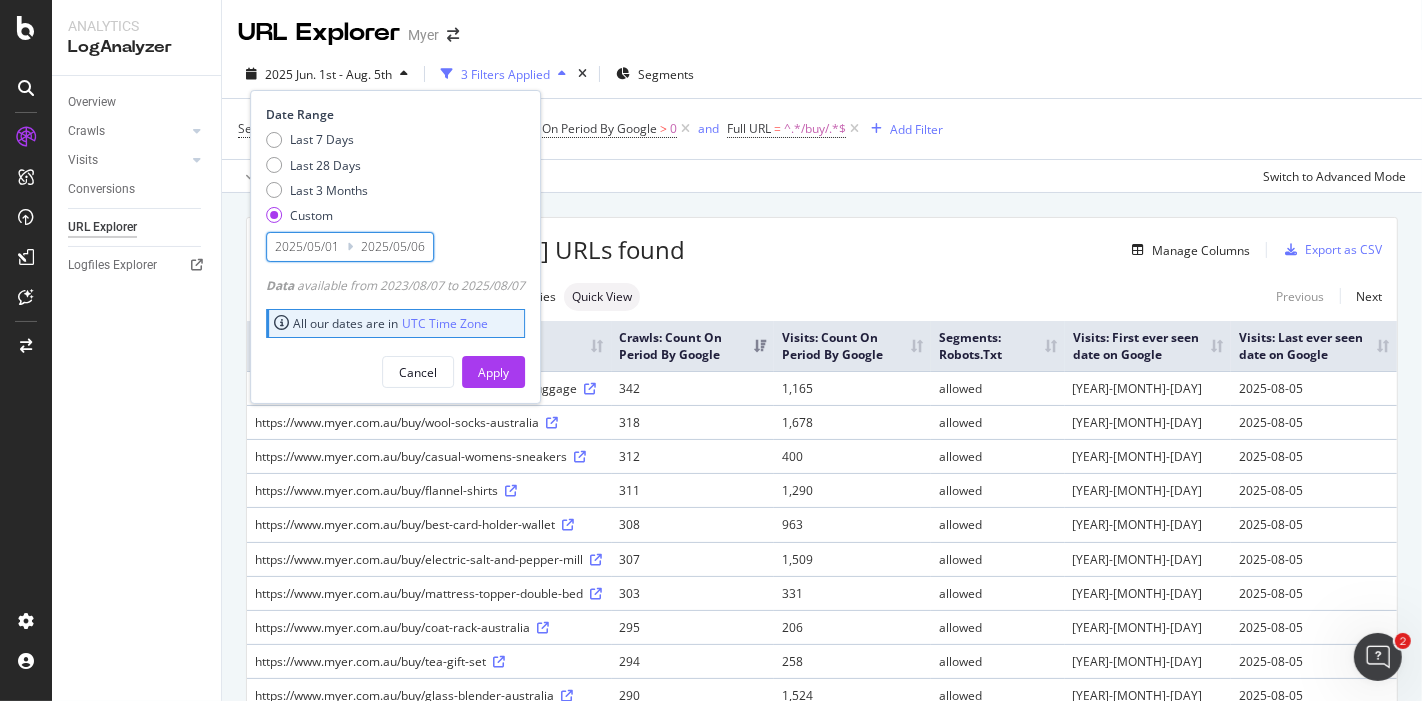 click on "2025/05/01" at bounding box center [307, 247] 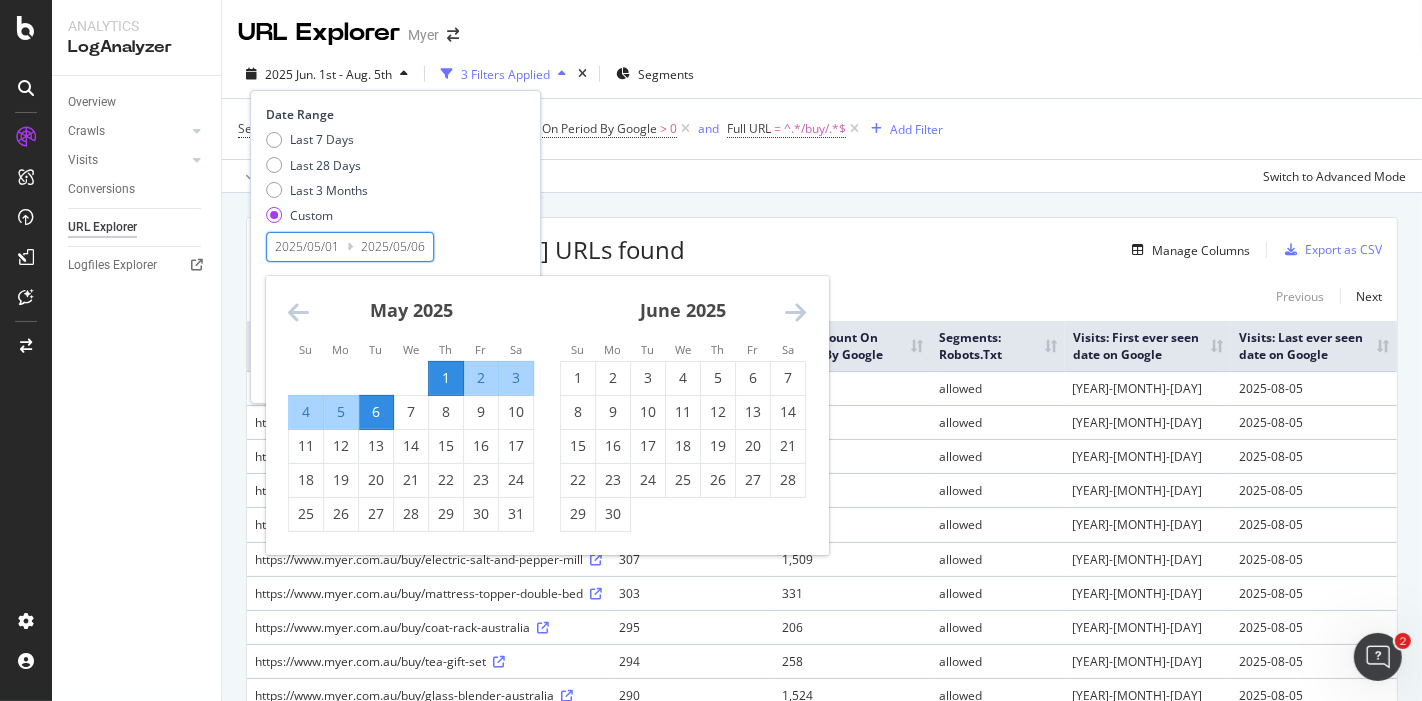 click on "6" at bounding box center (376, 412) 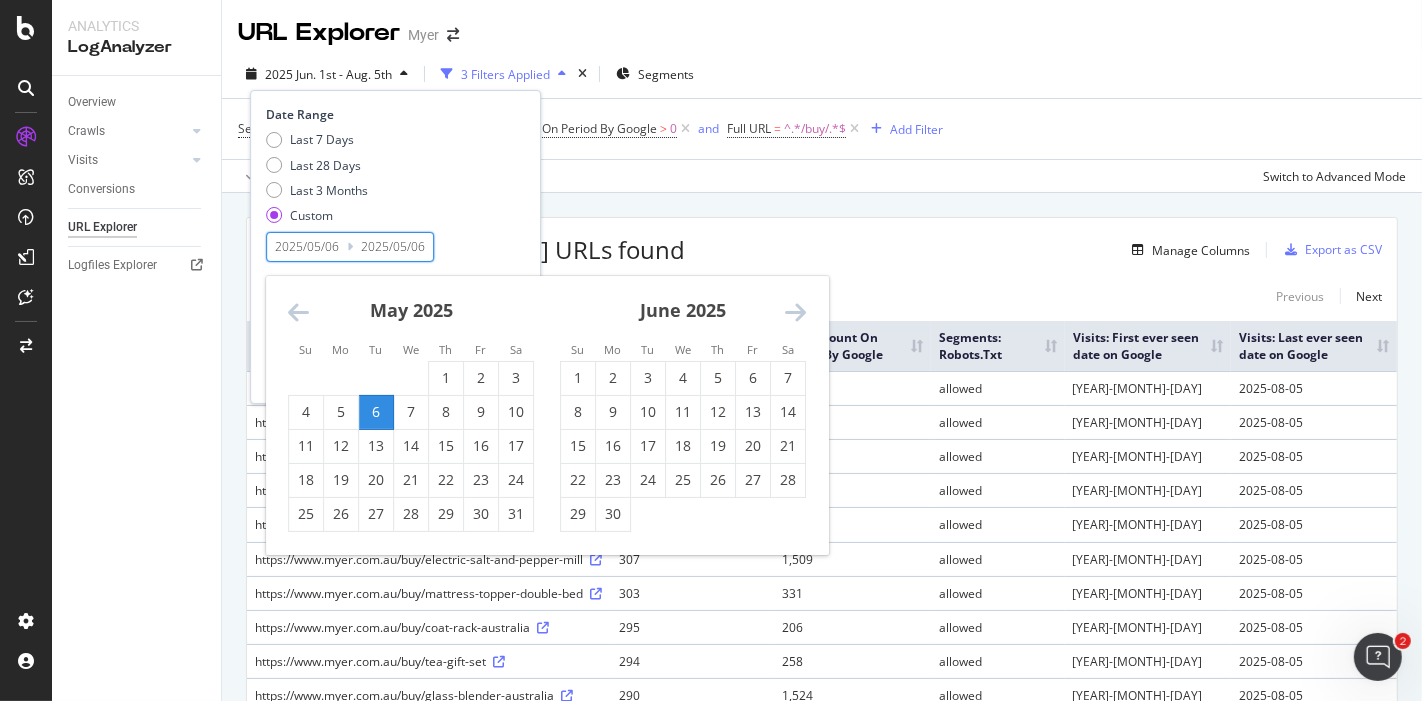 click at bounding box center (795, 312) 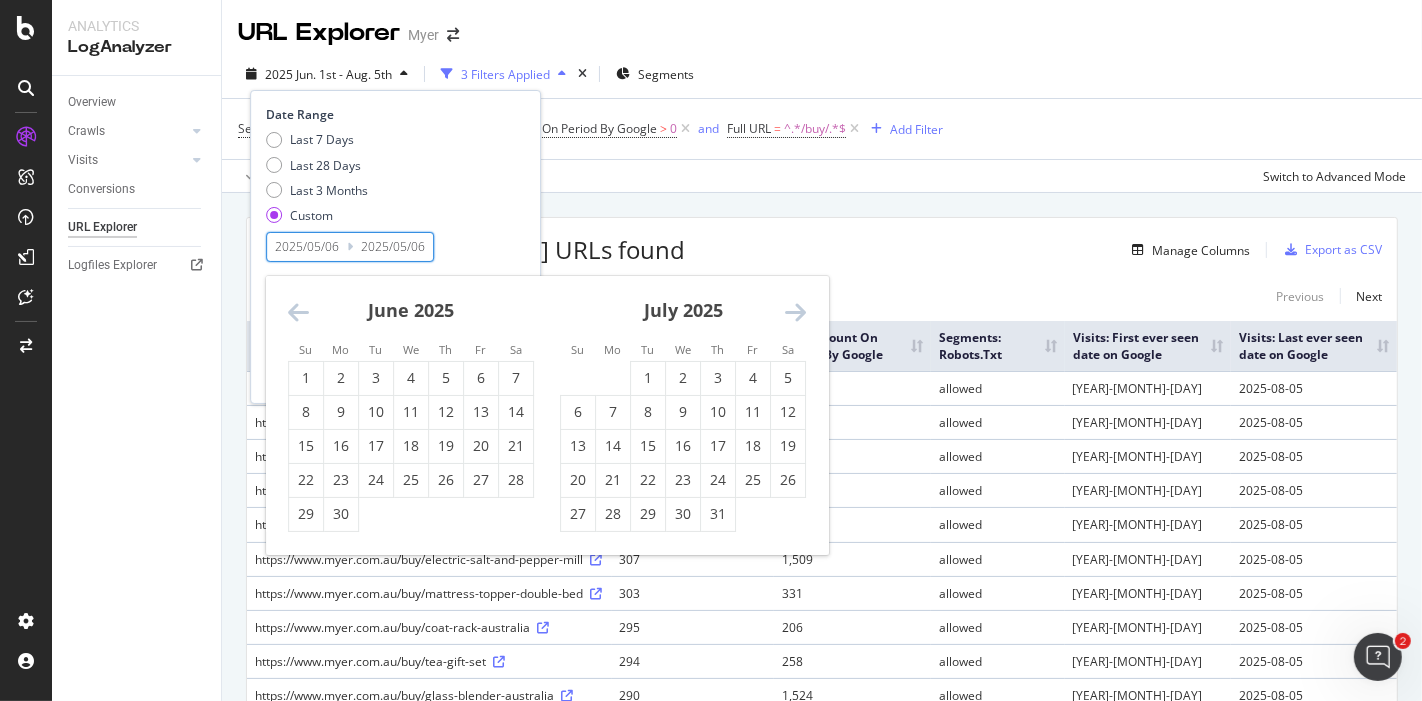 click at bounding box center (795, 312) 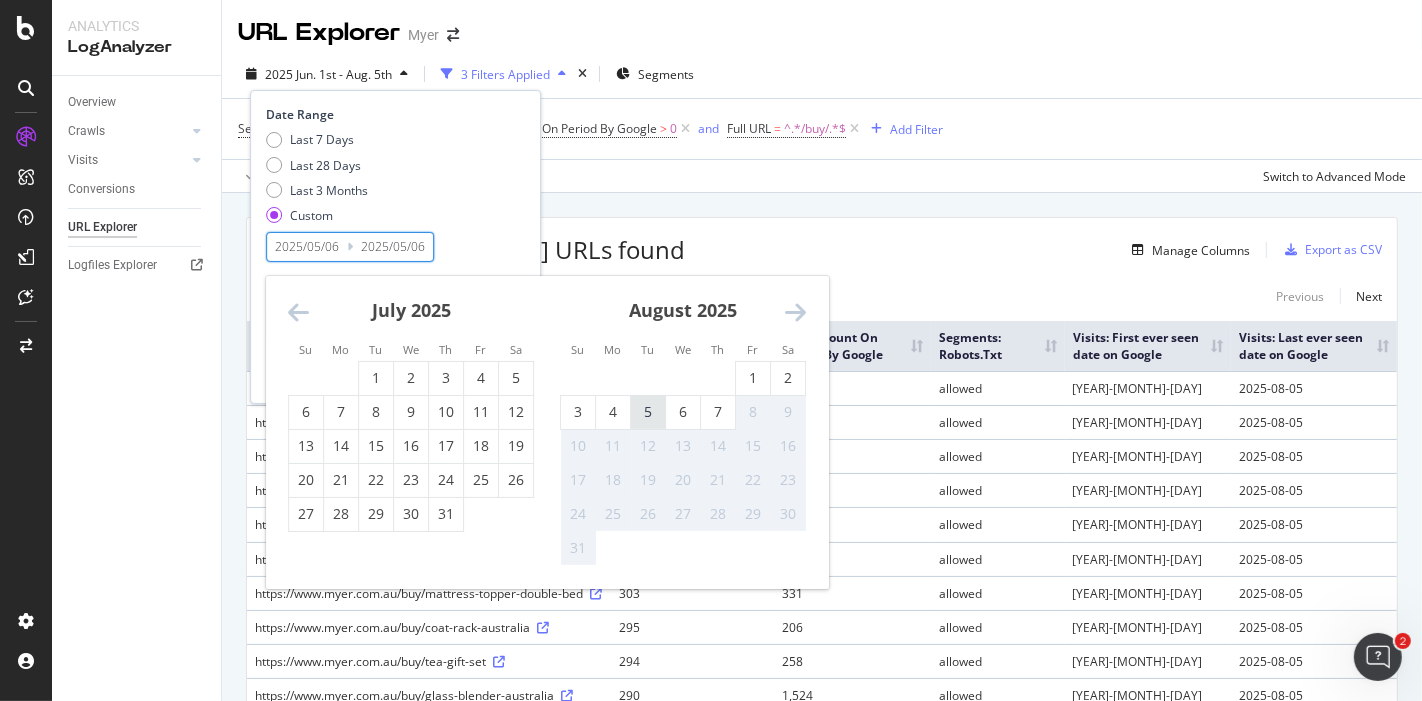 click on "5" at bounding box center (648, 412) 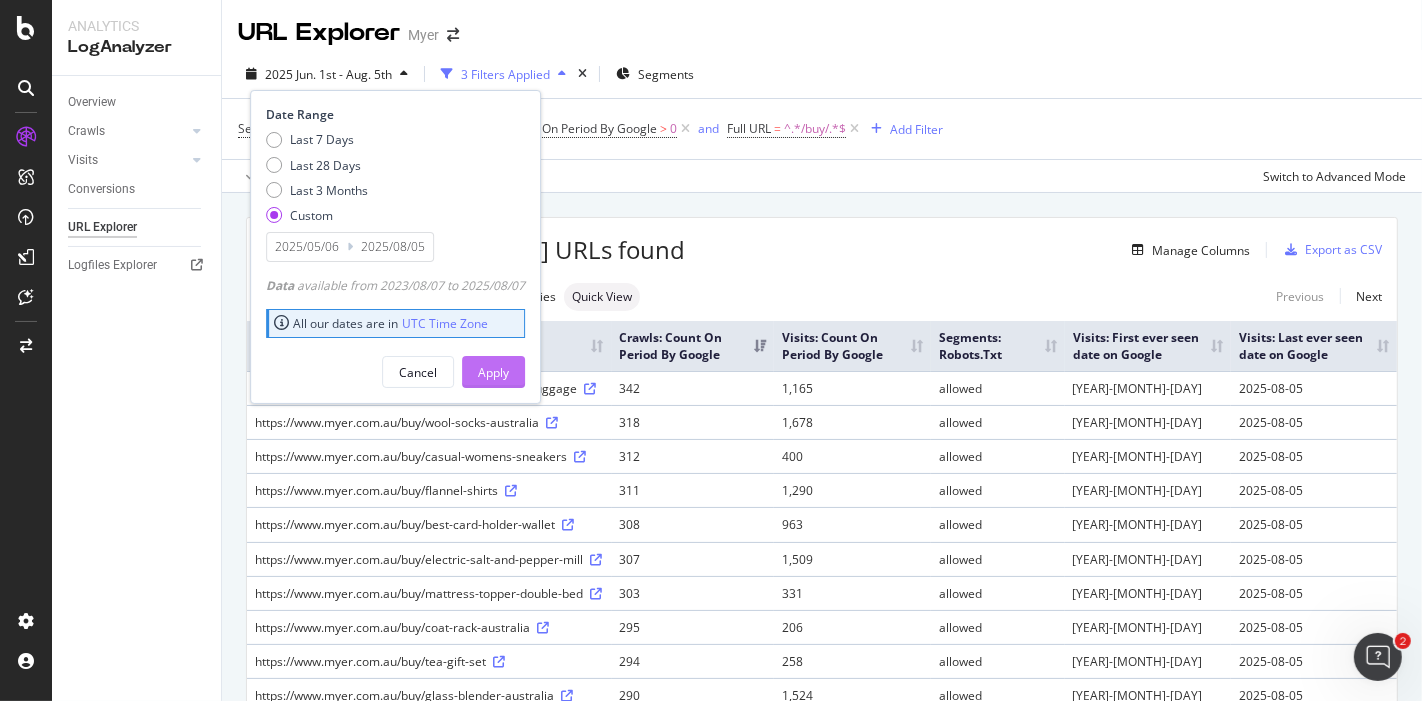 click on "Apply" at bounding box center [493, 372] 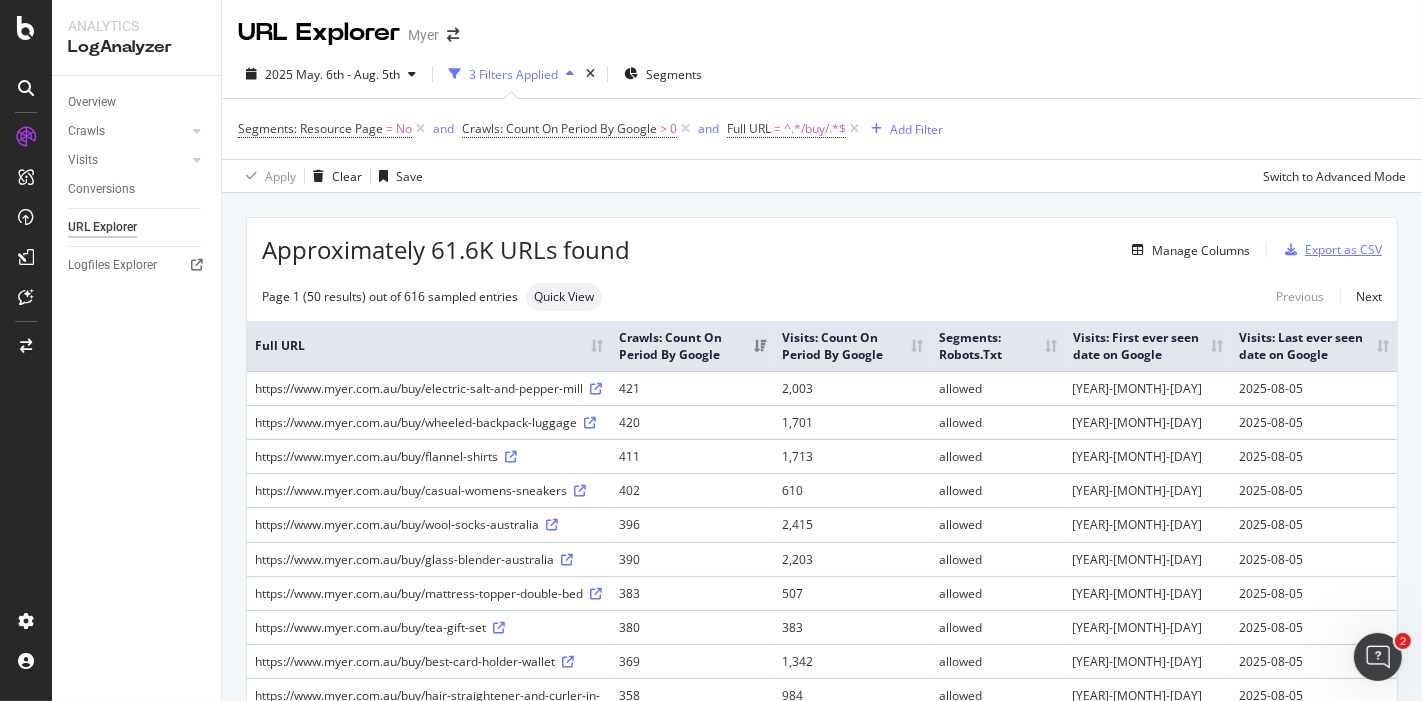 click on "Export as CSV" at bounding box center (1343, 249) 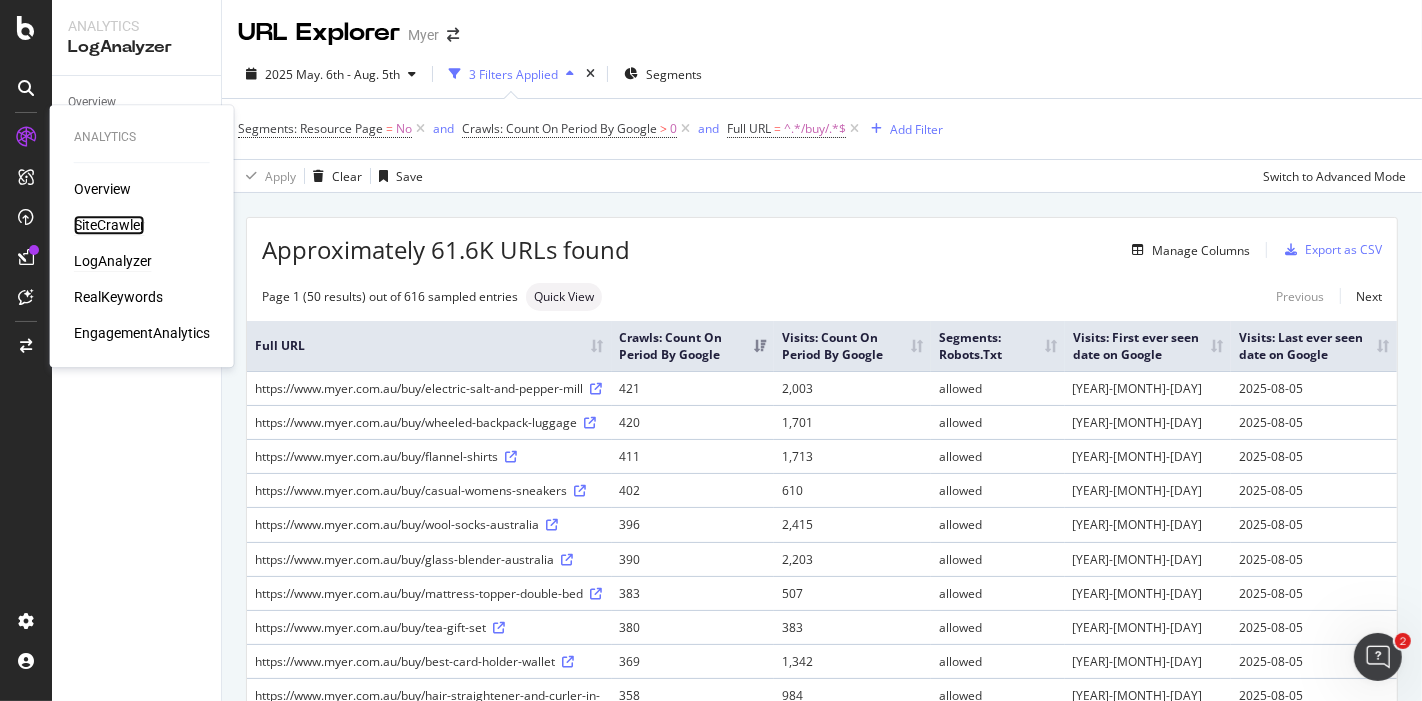 click on "SiteCrawler" at bounding box center [109, 225] 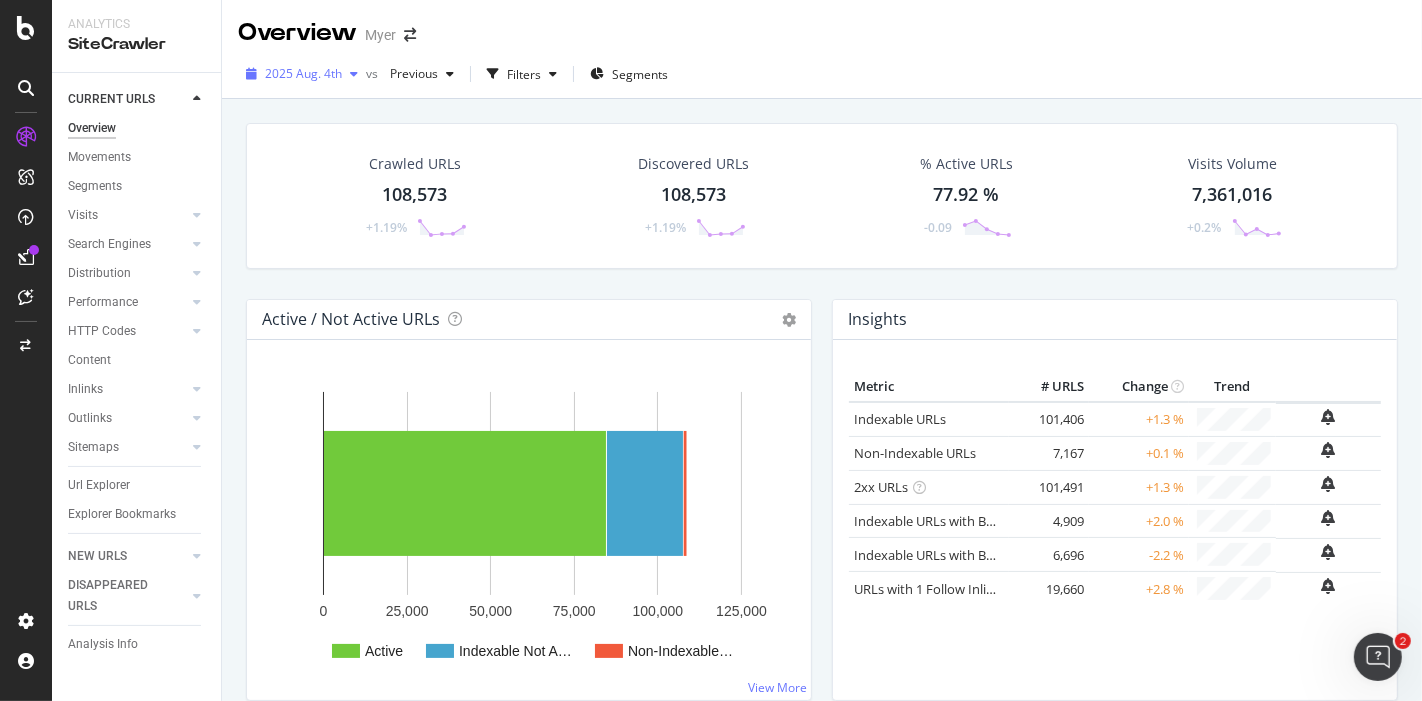 click on "2025 Aug. 4th" at bounding box center (303, 73) 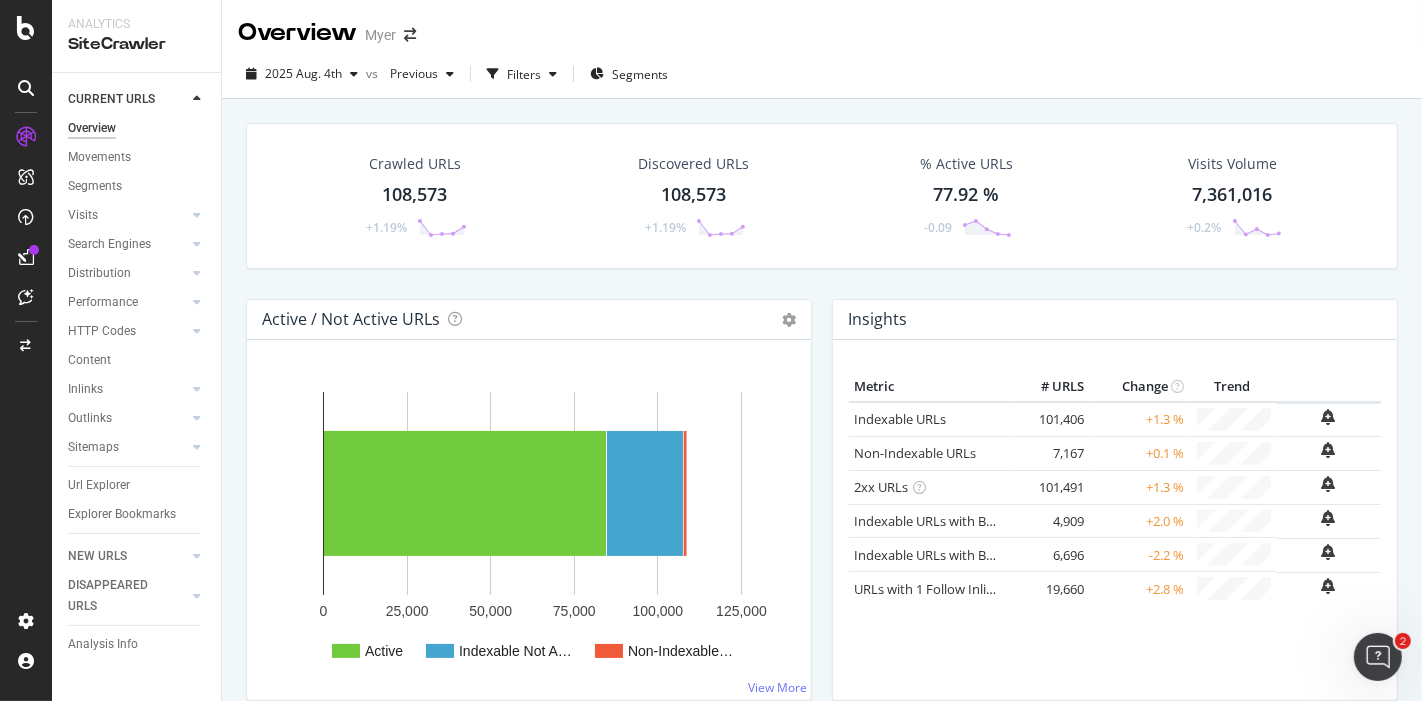 click on "[YEAR] [MONTH] [DAY] vs Previous Filters Segments" at bounding box center (822, 78) 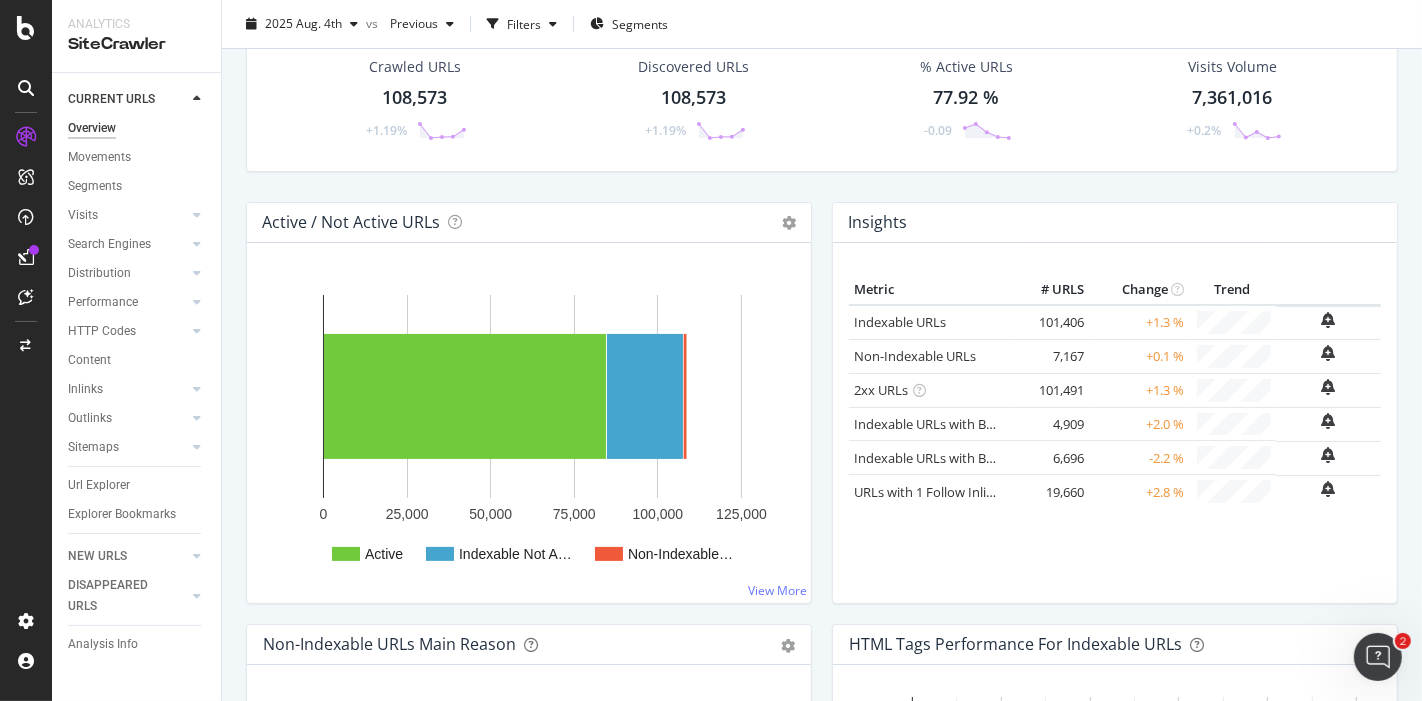 scroll, scrollTop: 0, scrollLeft: 0, axis: both 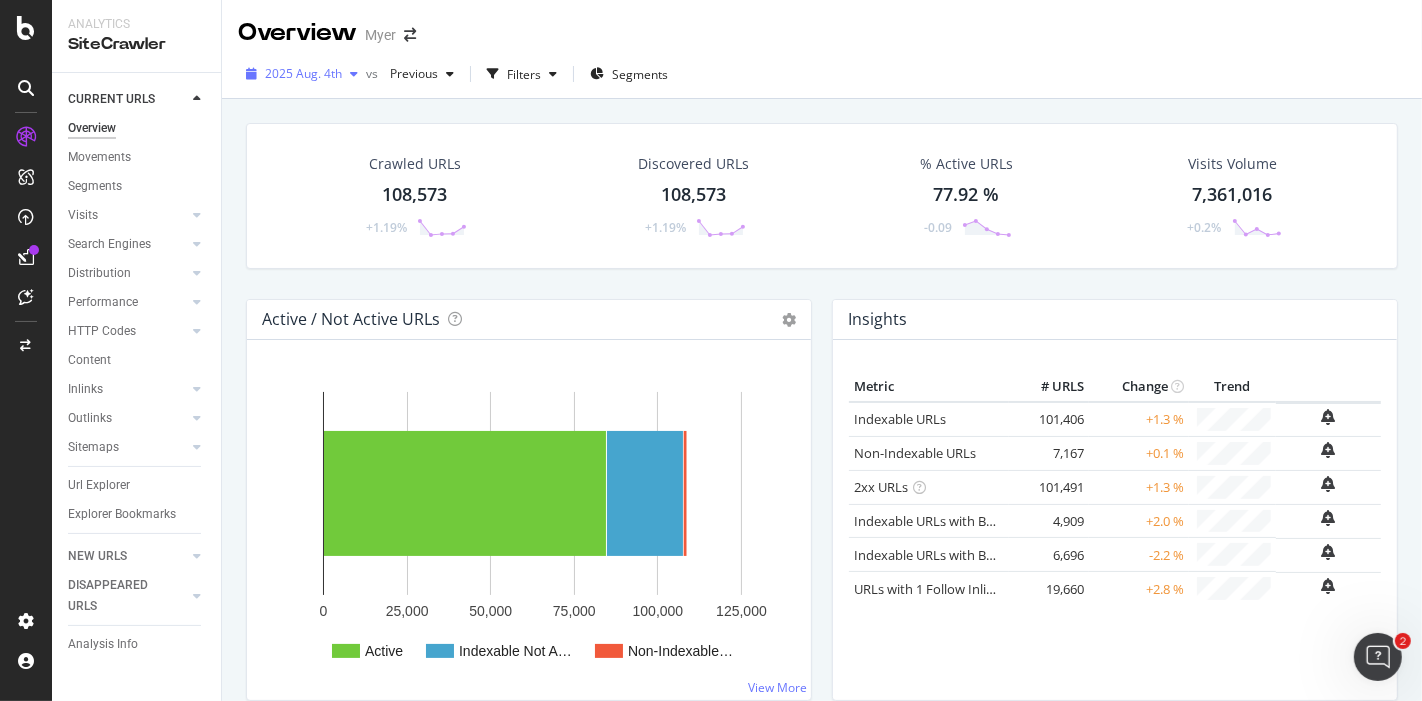 click at bounding box center (354, 74) 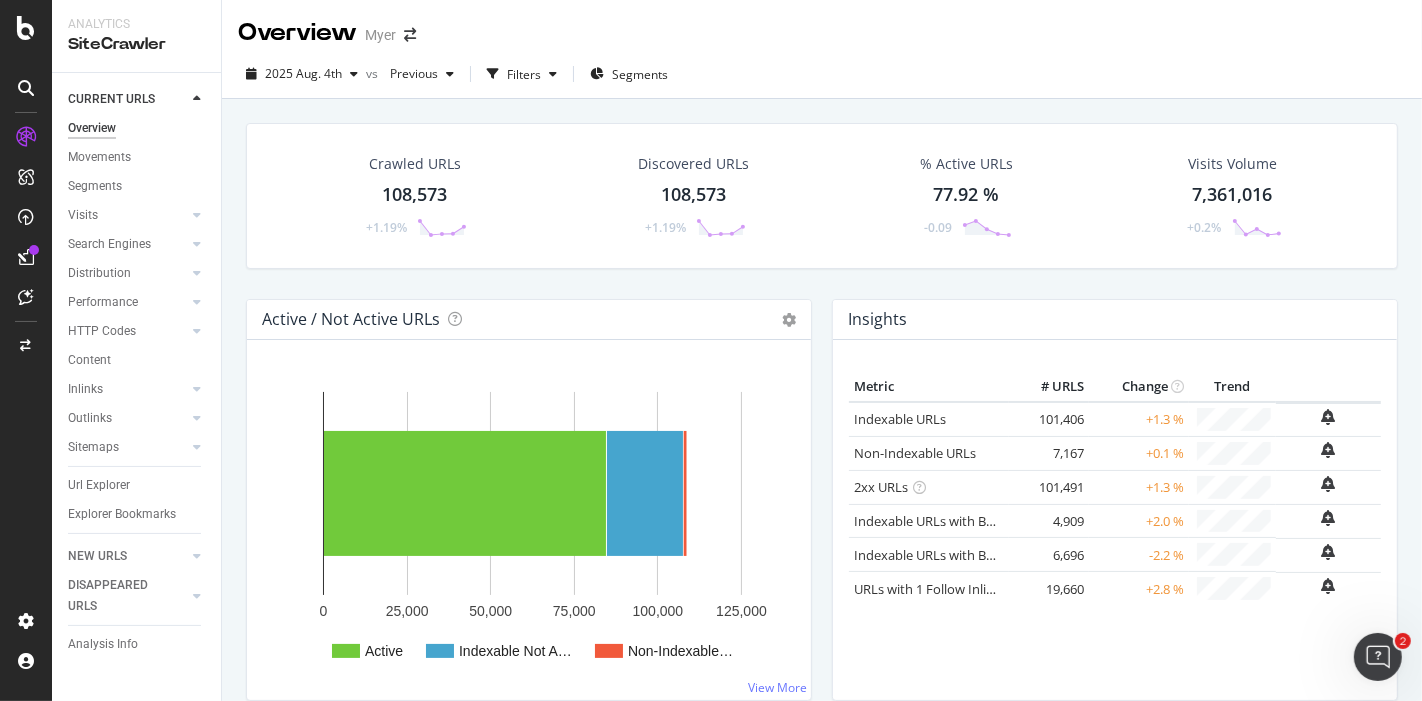 click on "108,573" at bounding box center [693, 195] 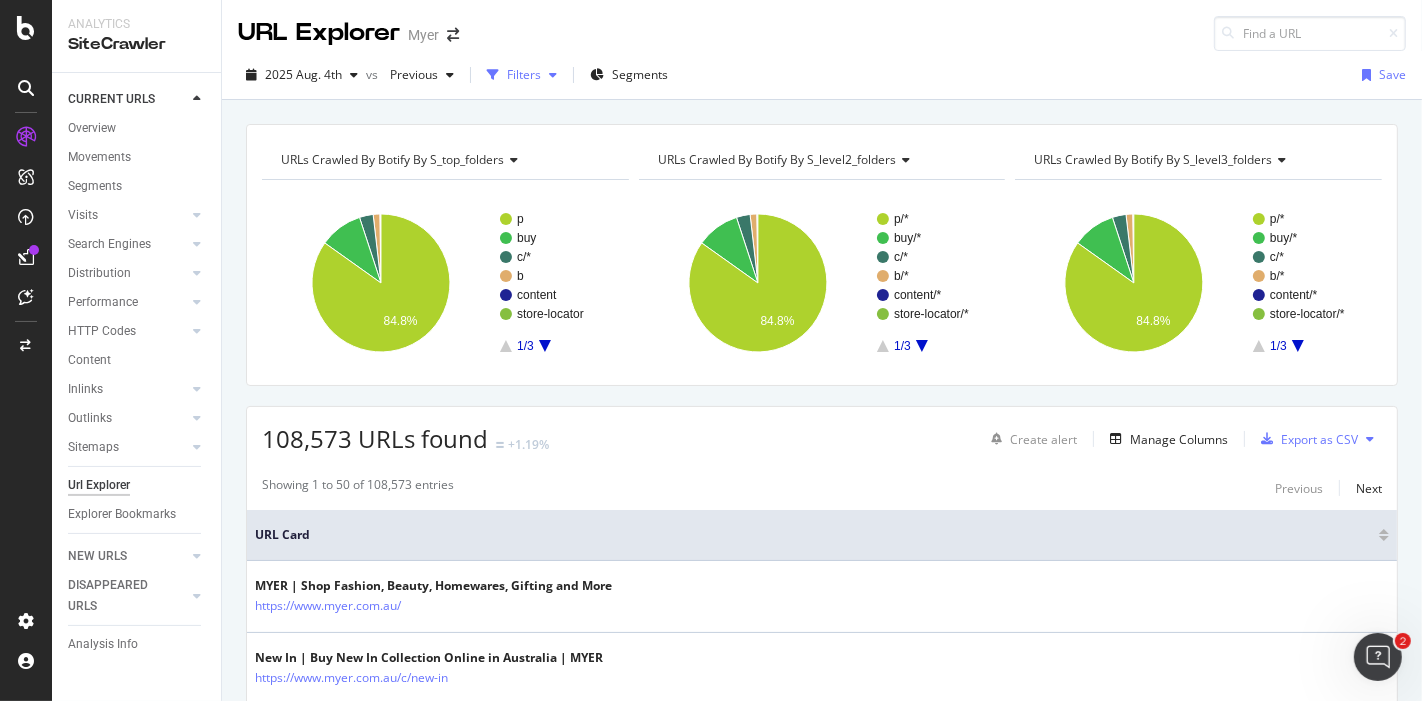 click on "Filters" at bounding box center (522, 75) 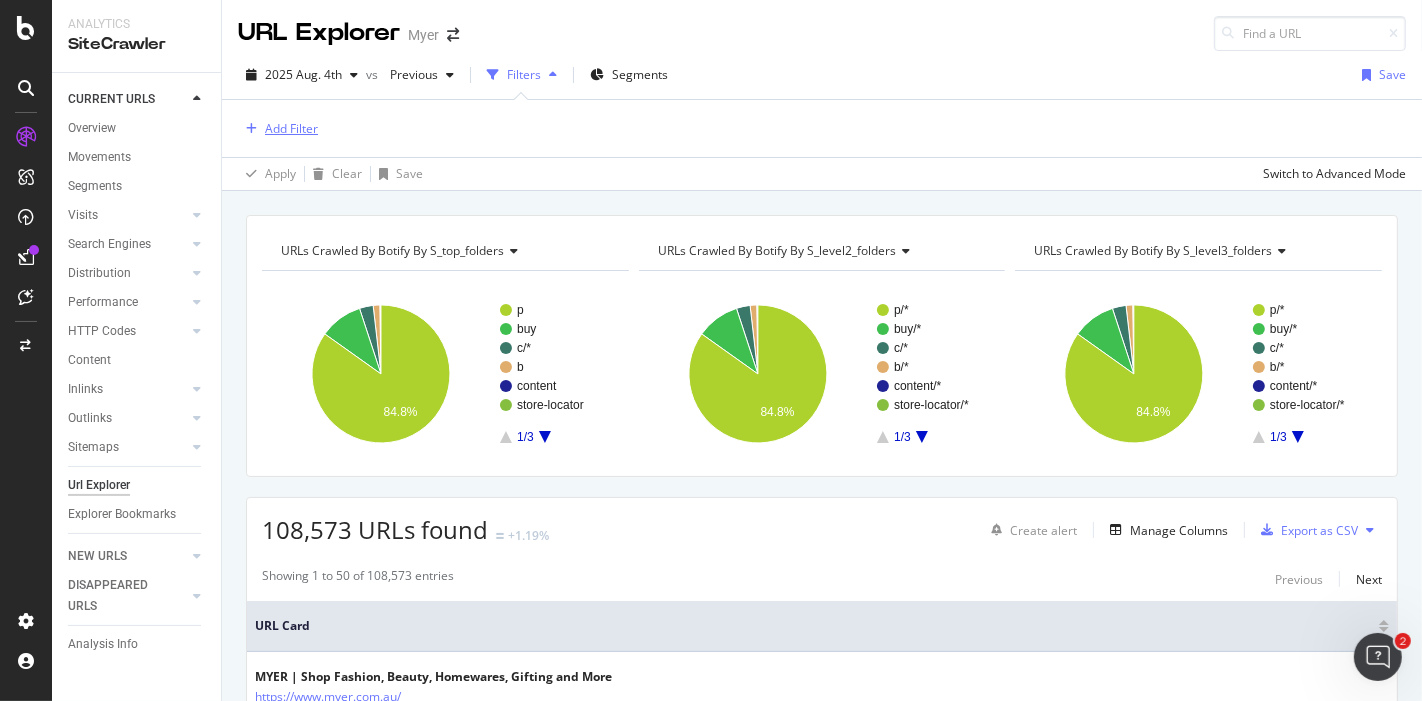 click on "Add Filter" at bounding box center [291, 128] 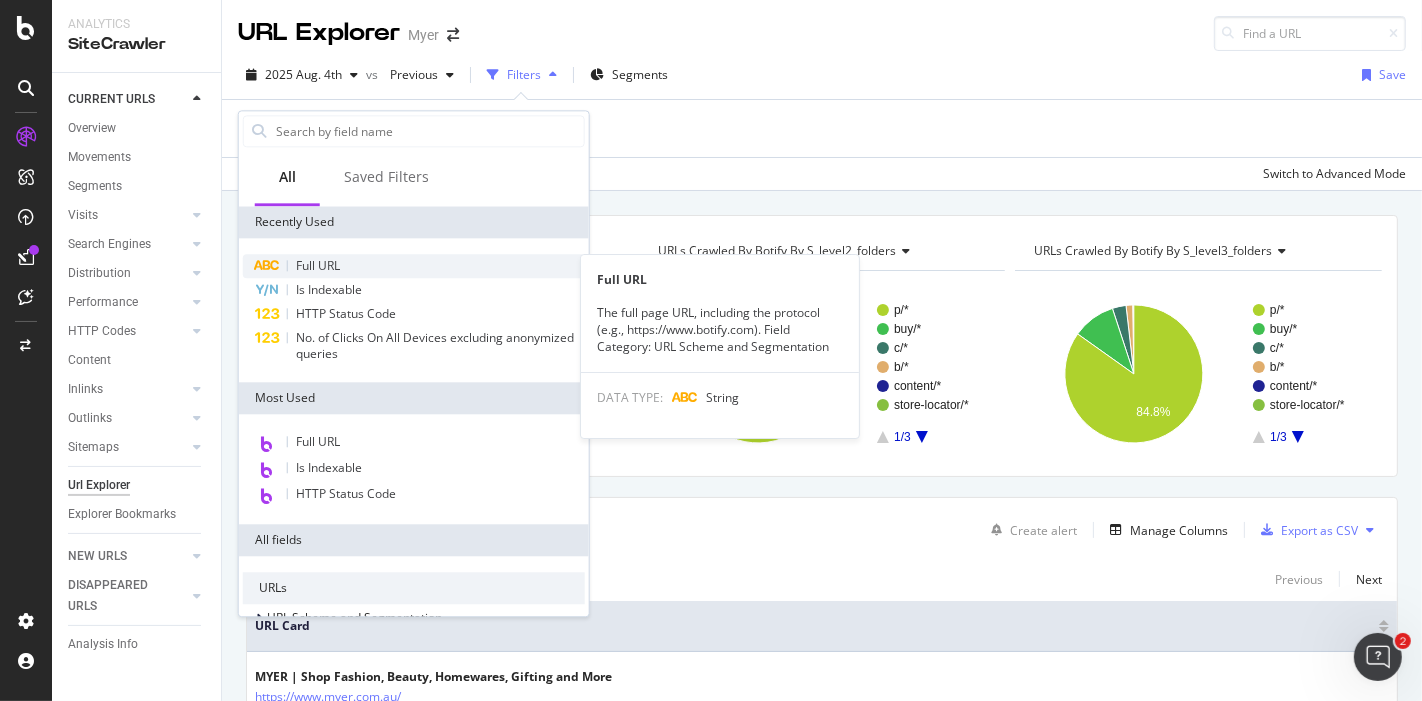 click on "Full URL Full URL The full page URL, including the protocol (e.g., https://www.botify.com). Field Category: URL Scheme and Segmentation DATA TYPE: String Is Indexable HTTP Status Code No. of Clicks On All Devices excluding anonymized queries" at bounding box center [414, 310] 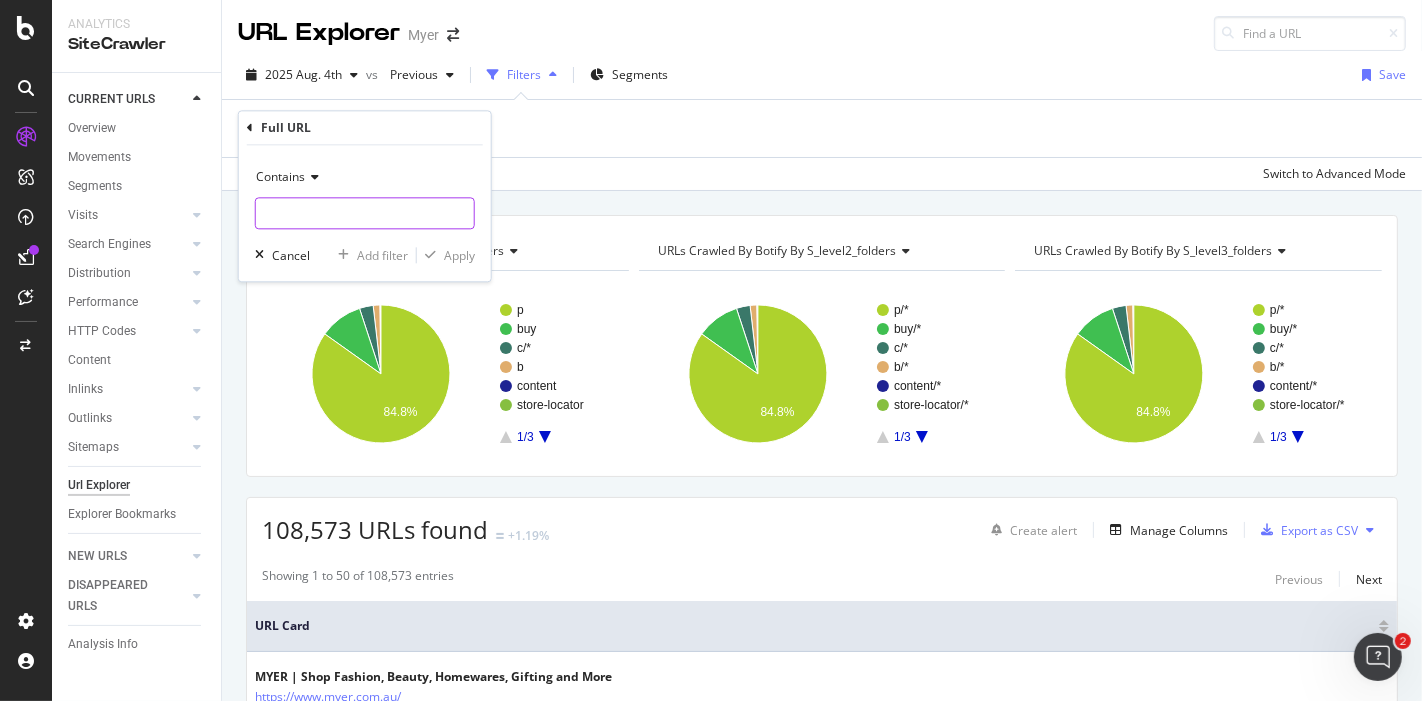 click at bounding box center (365, 214) 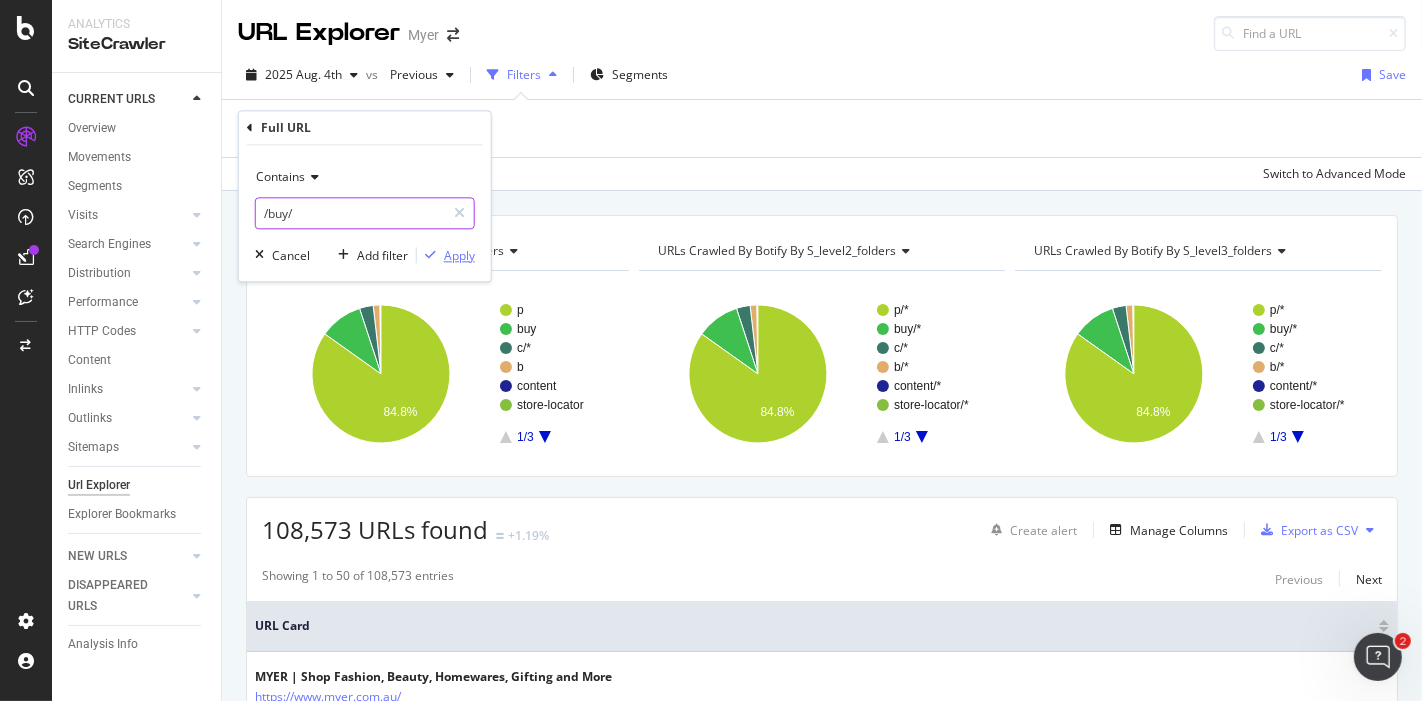 type on "/buy/" 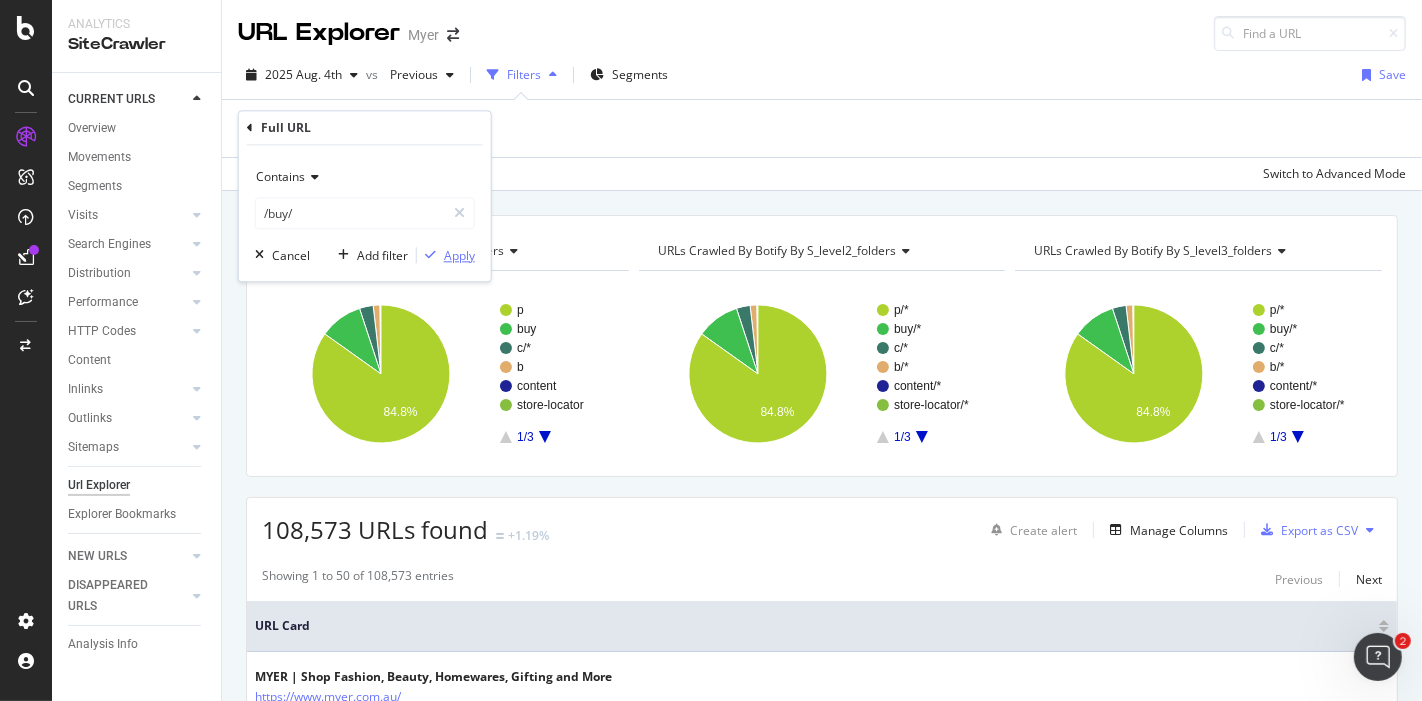 click on "Apply" at bounding box center (459, 255) 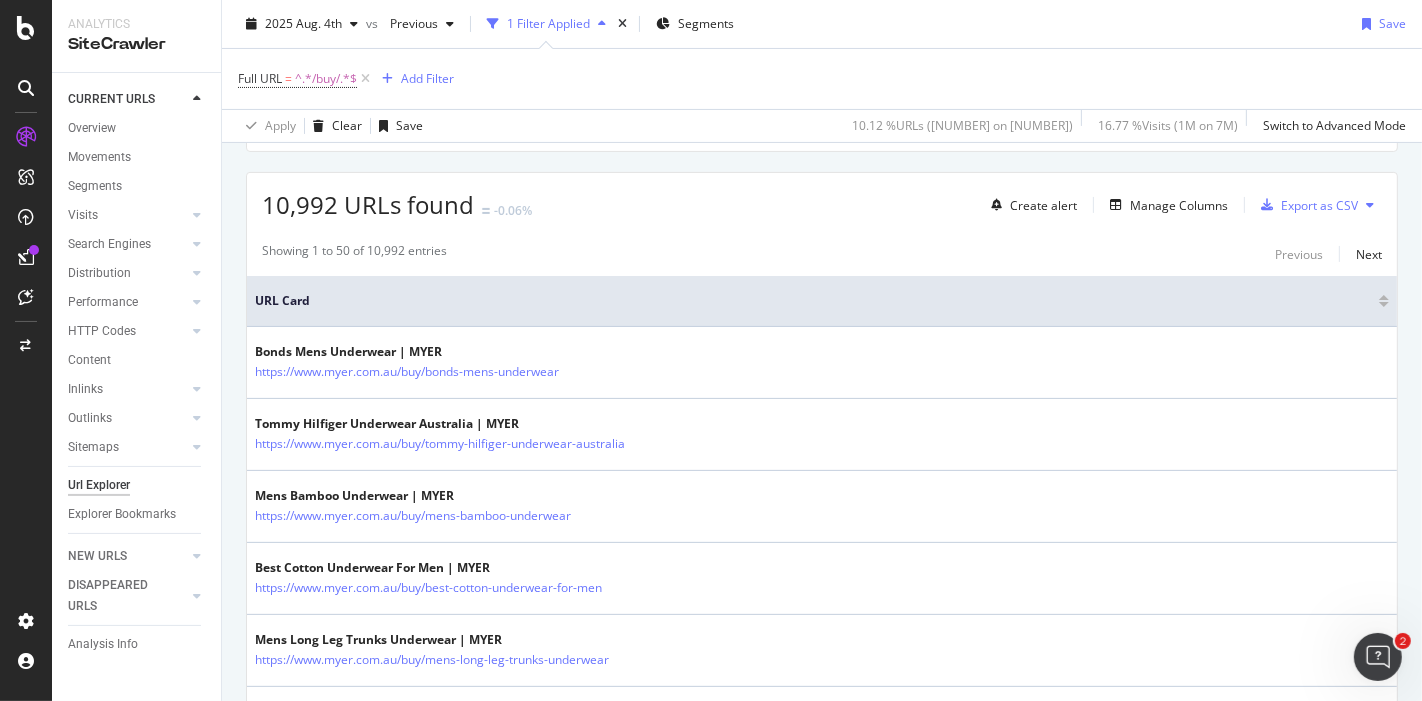 scroll, scrollTop: 331, scrollLeft: 0, axis: vertical 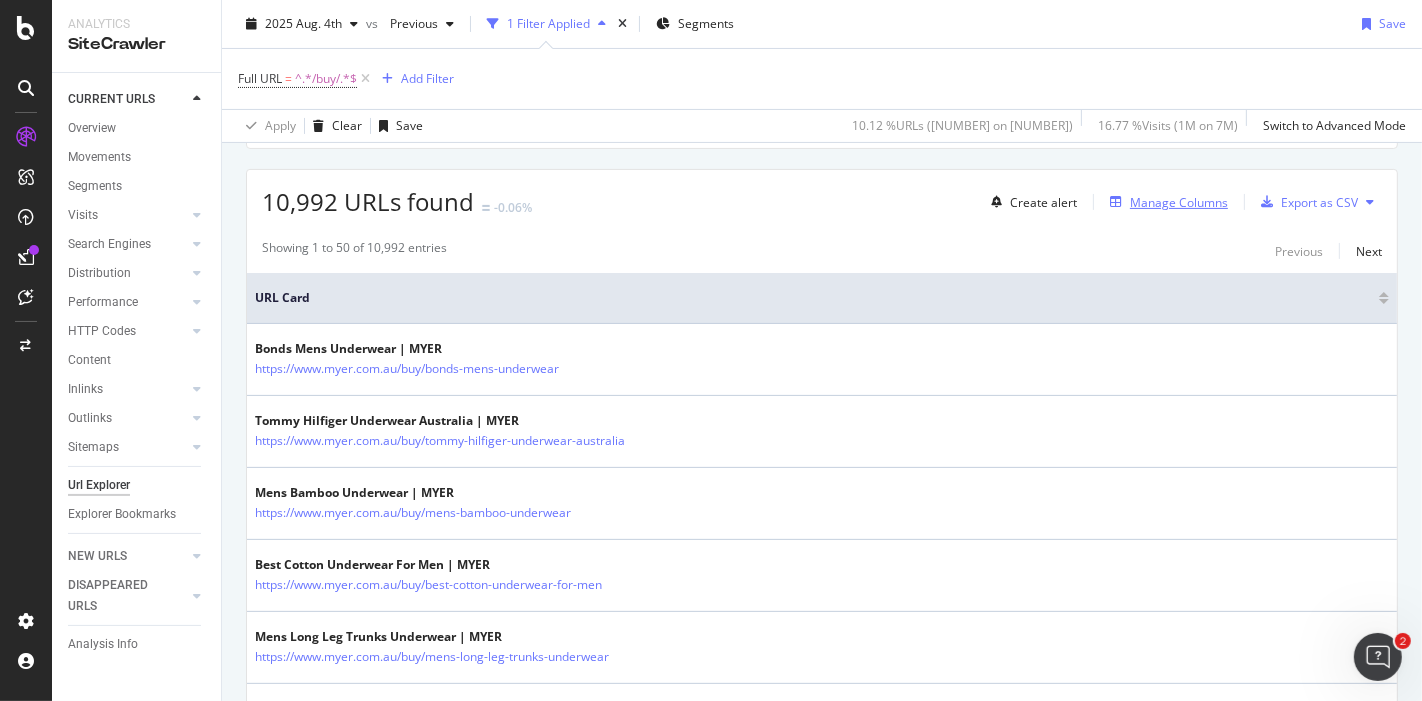 click on "Manage Columns" at bounding box center (1179, 202) 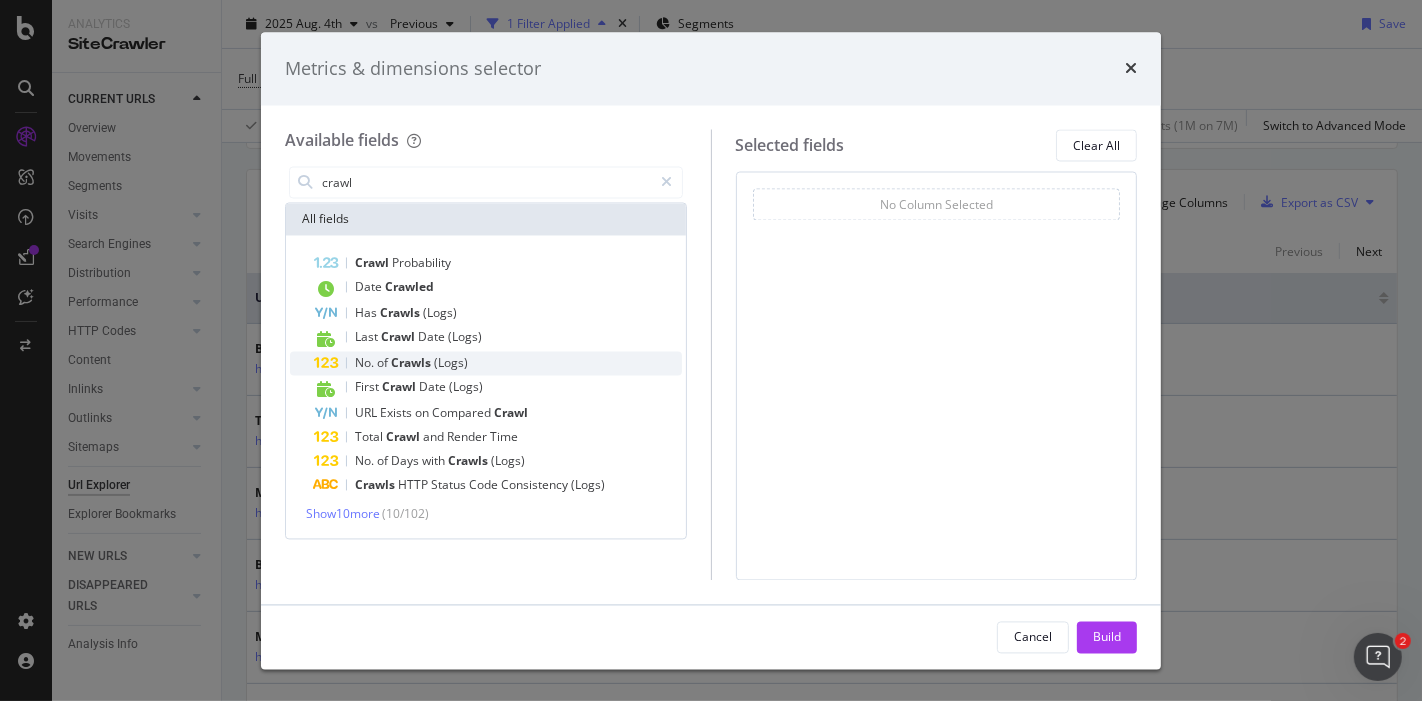 click on "Crawls" at bounding box center (412, 363) 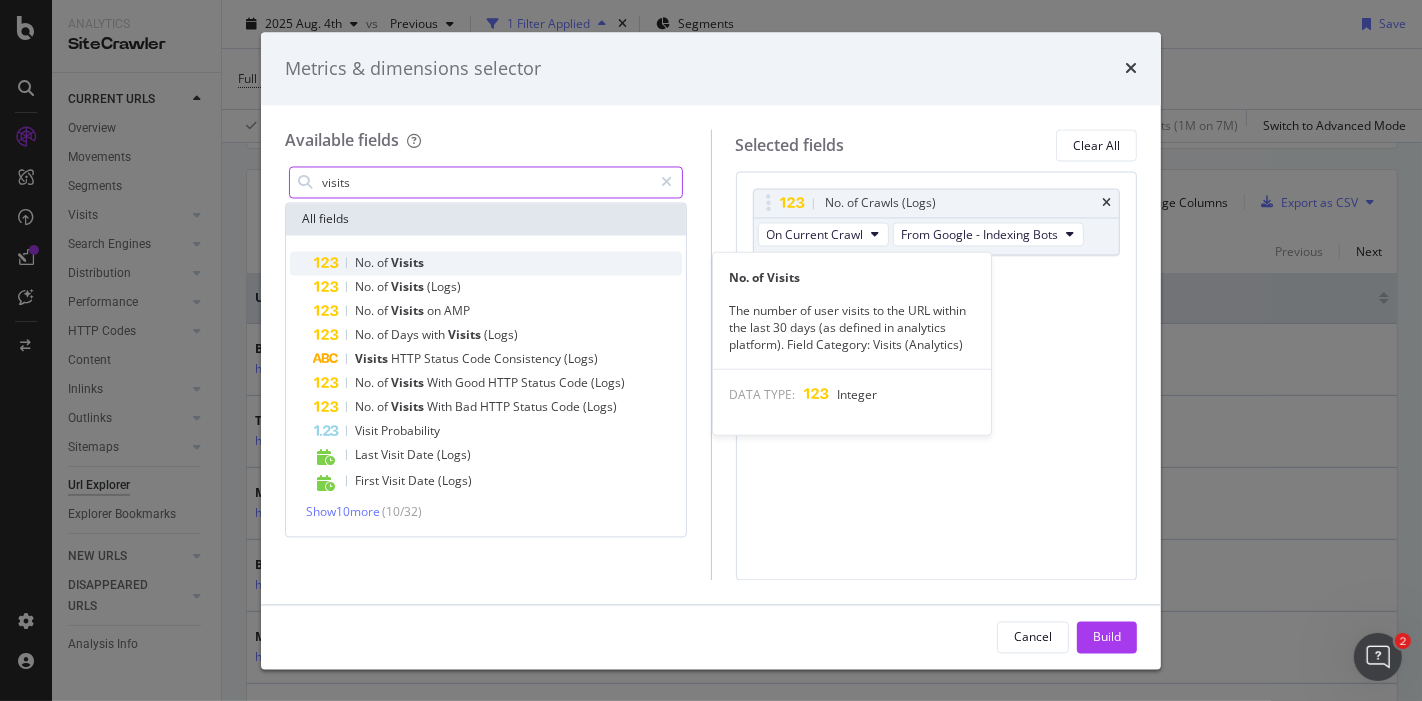 type on "visits" 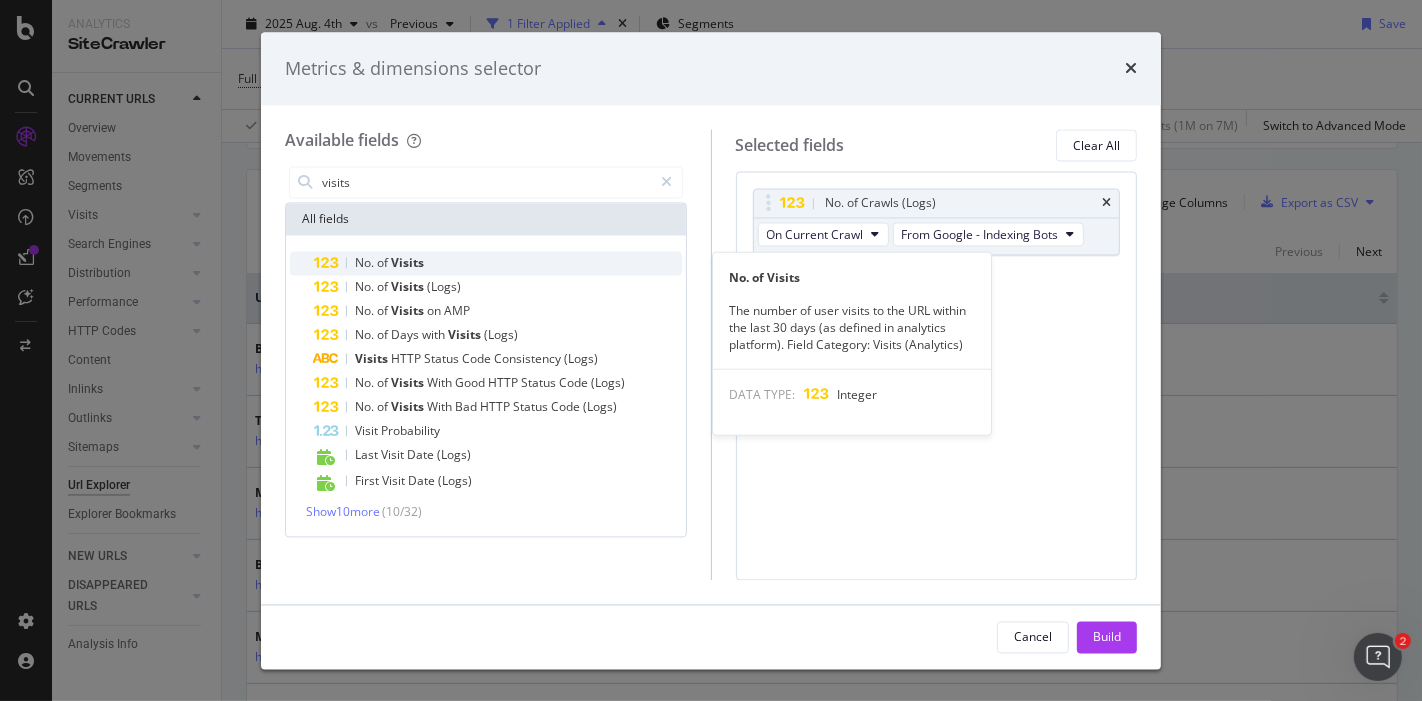 click on "No.   of   Visits" at bounding box center [498, 264] 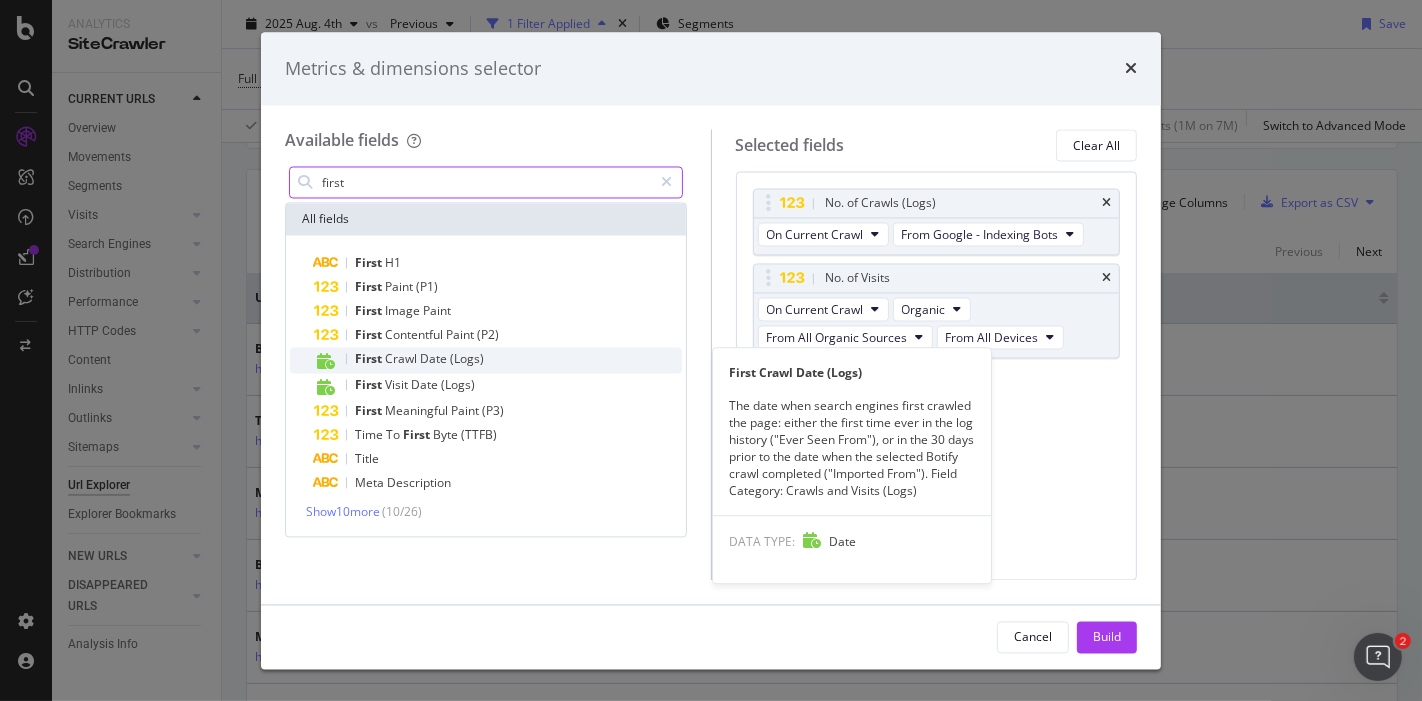 type on "first" 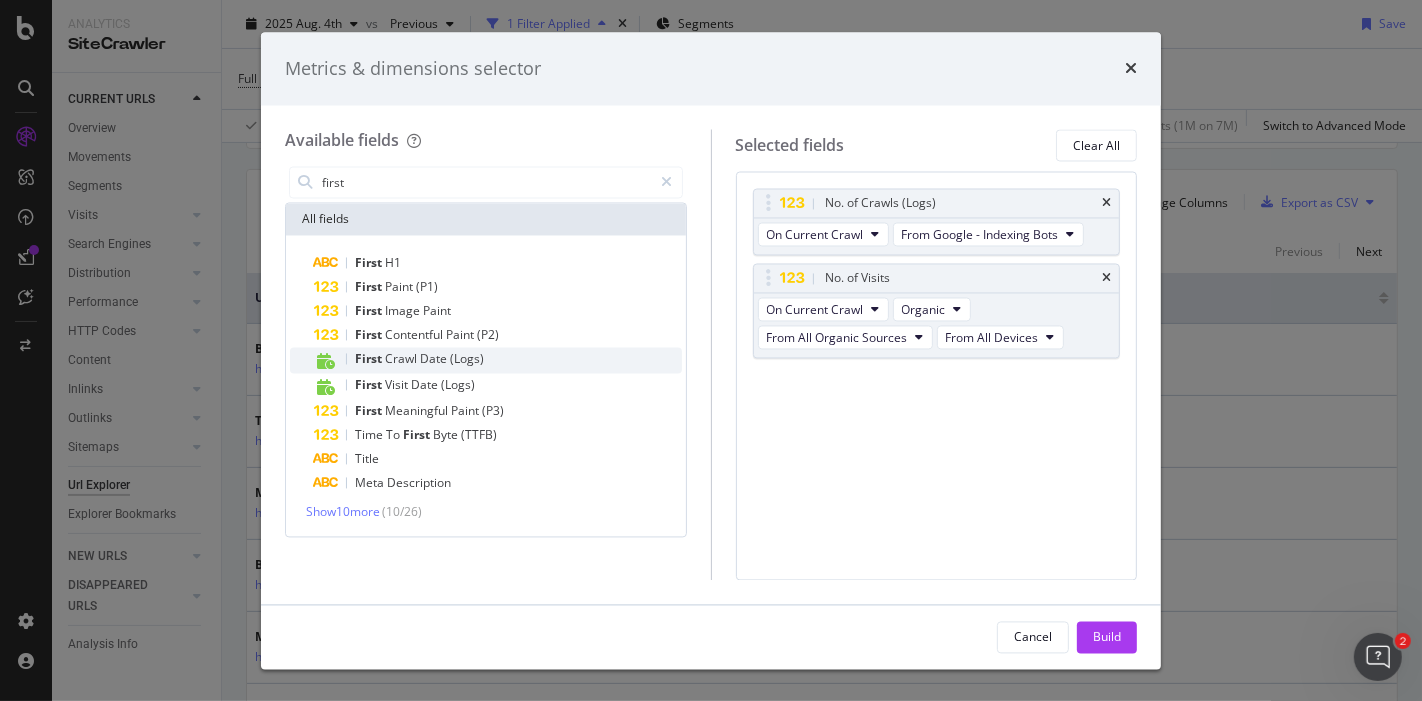 click on "(Logs)" at bounding box center (467, 359) 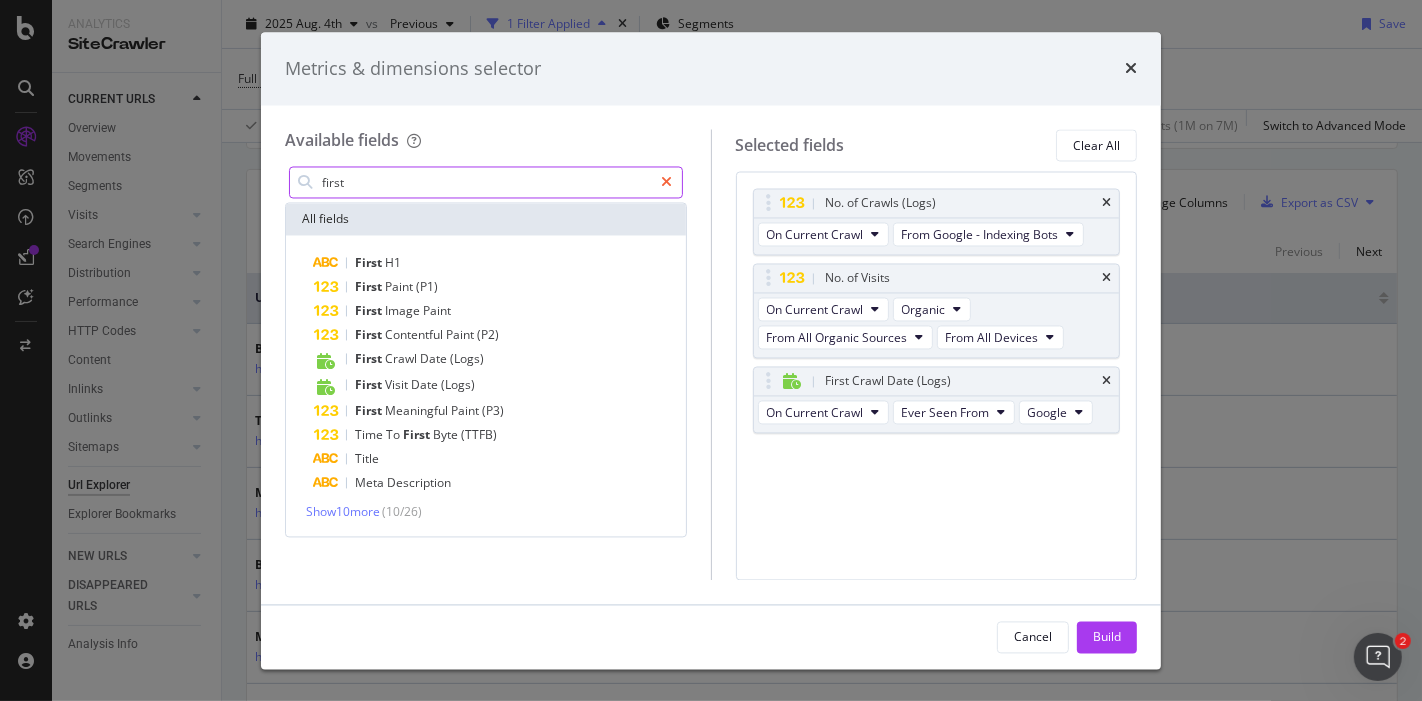 click at bounding box center [667, 183] 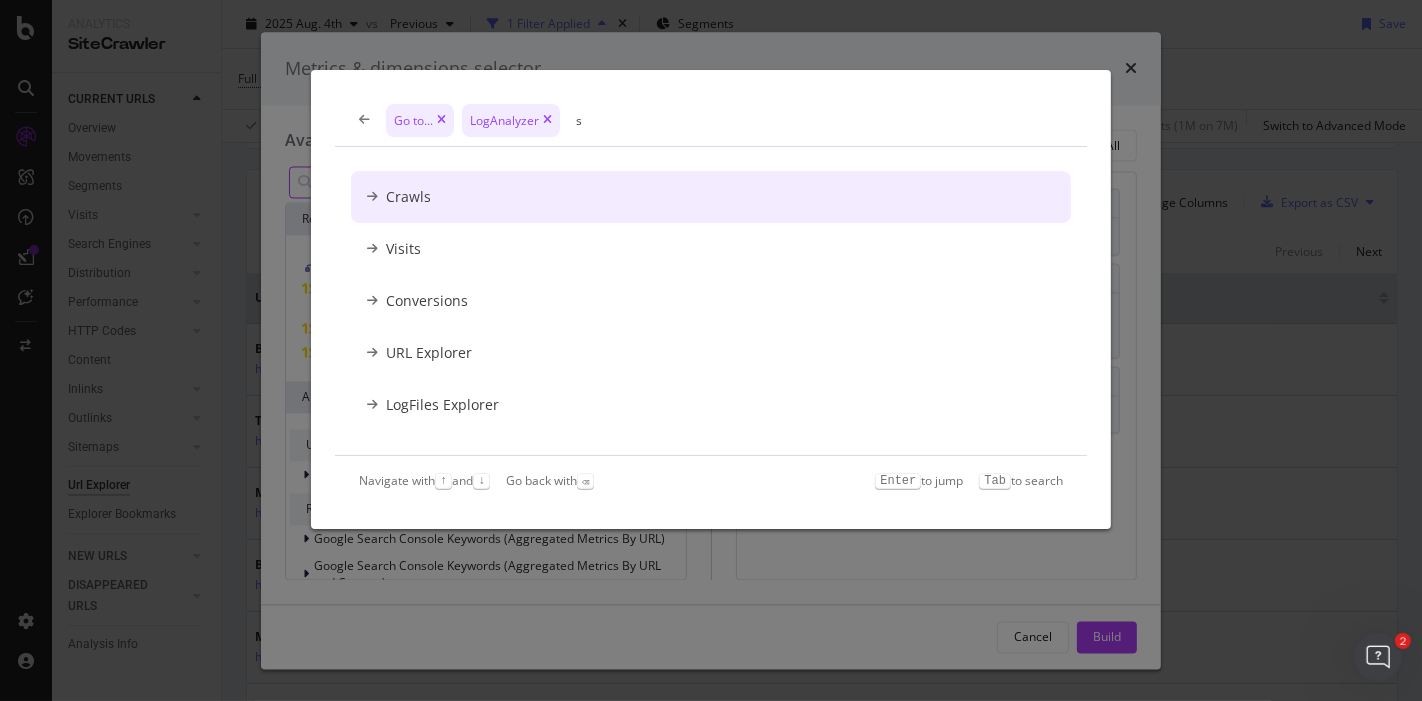 scroll, scrollTop: 0, scrollLeft: 0, axis: both 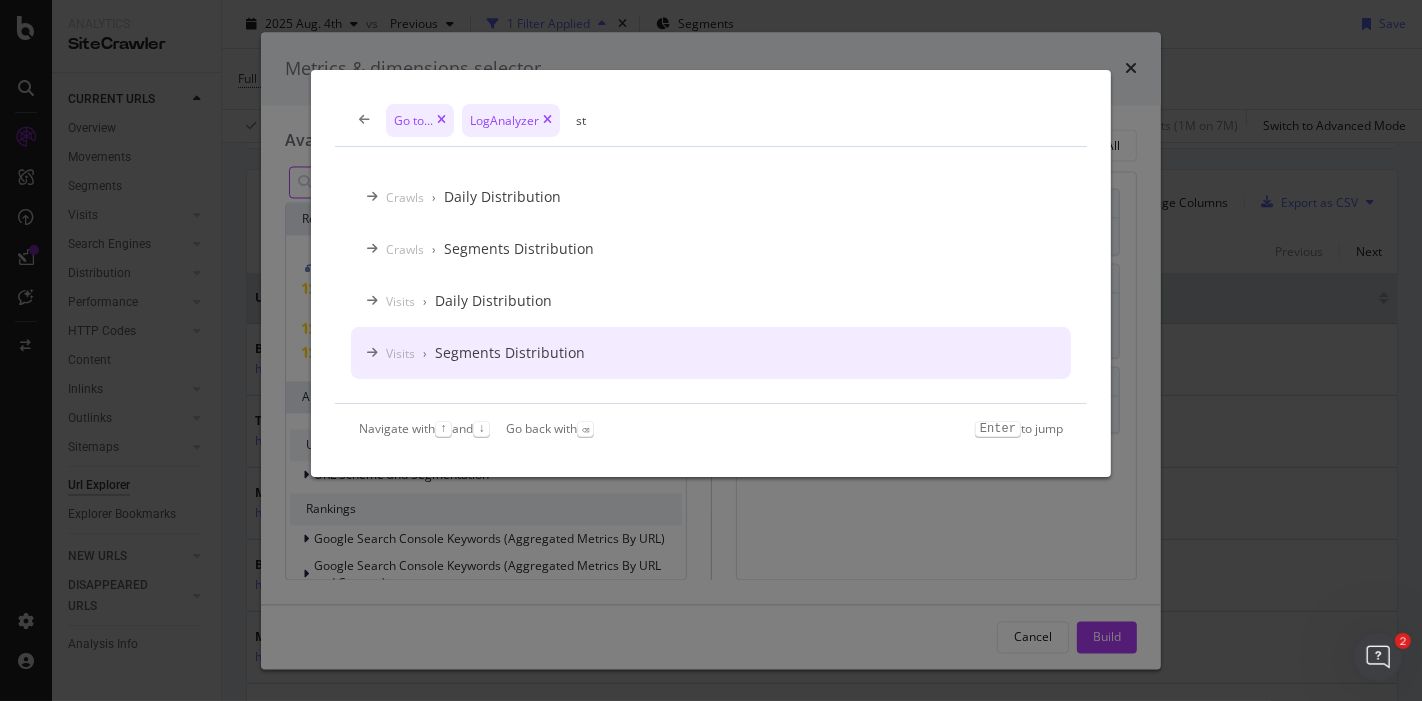 type on "st" 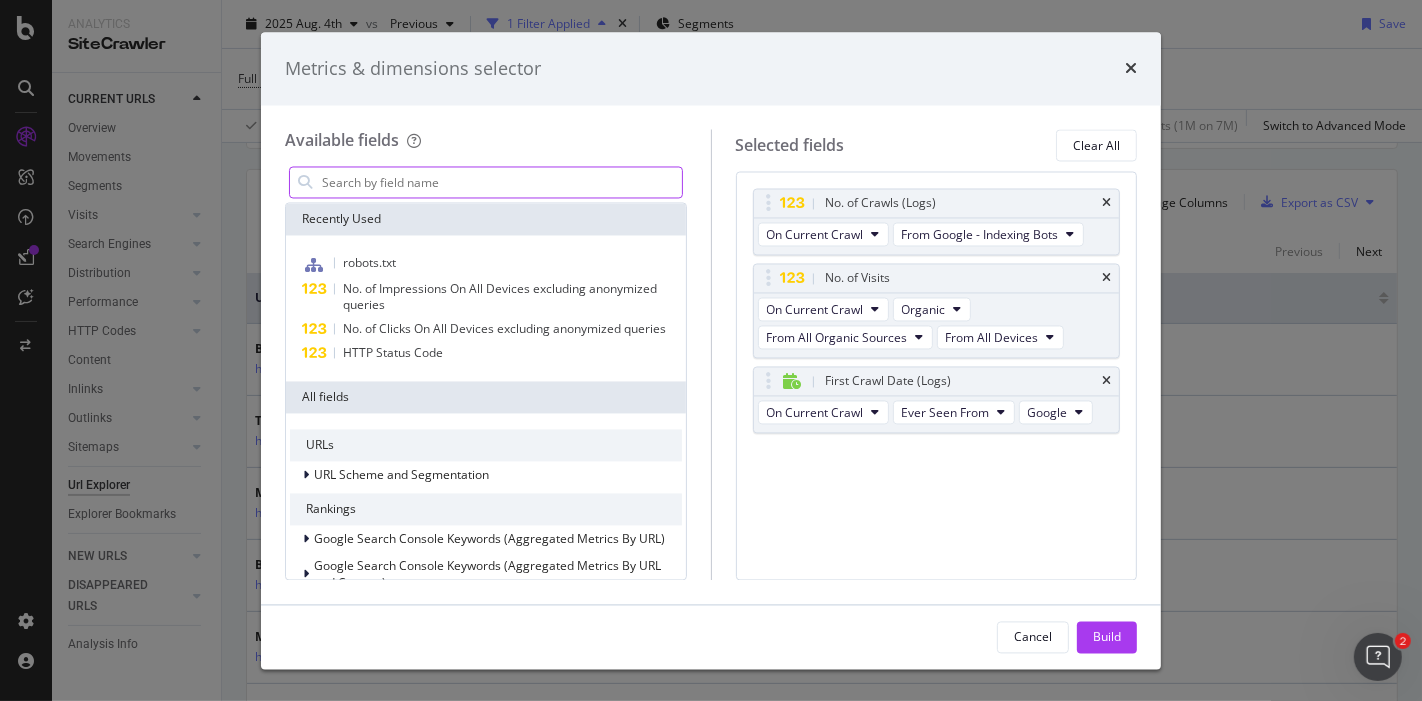 click at bounding box center [501, 183] 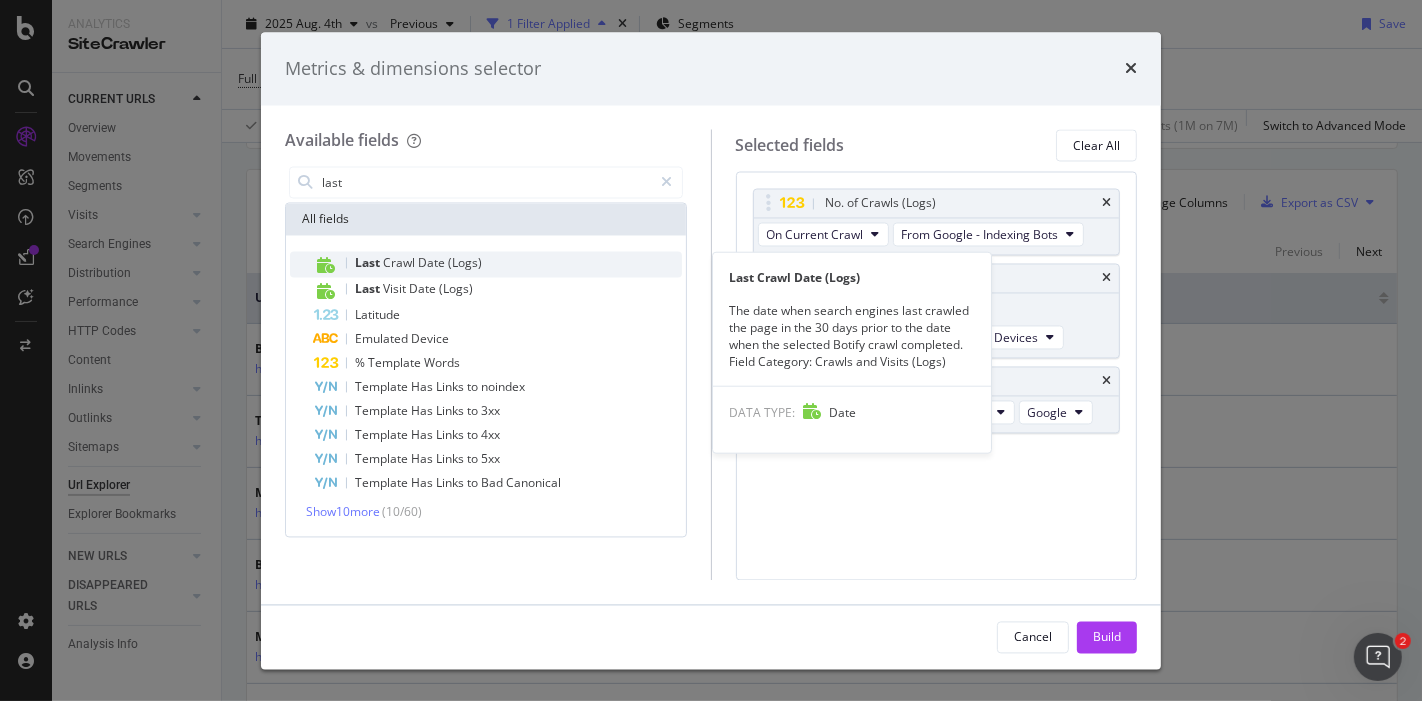 click on "Date" at bounding box center [433, 263] 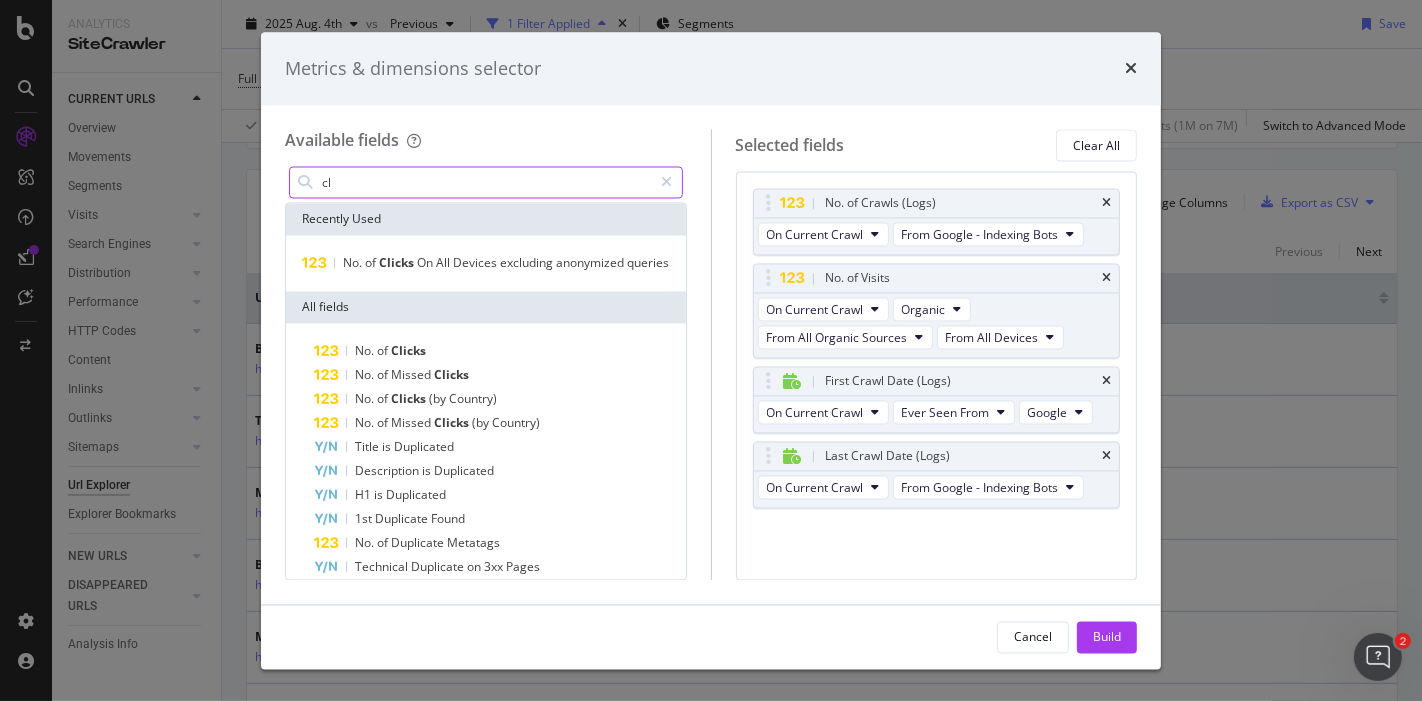 type on "c" 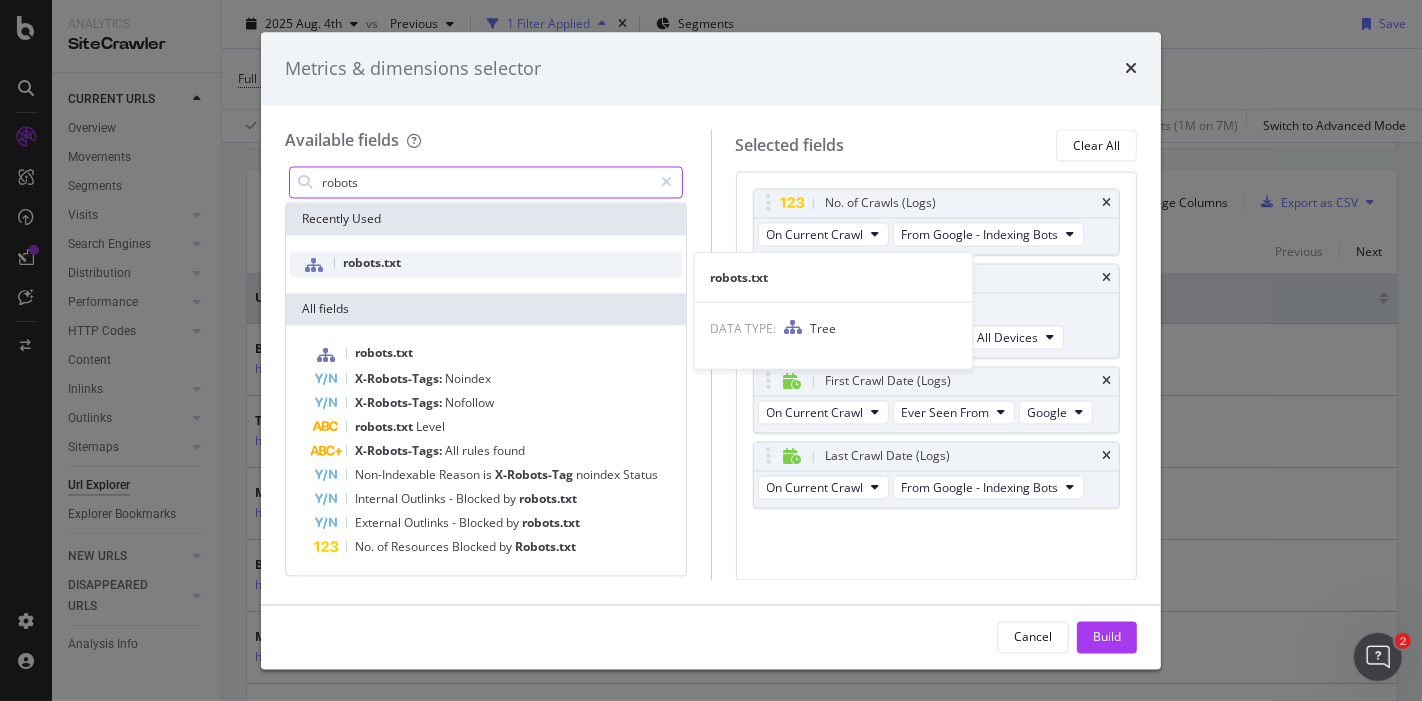type on "robots" 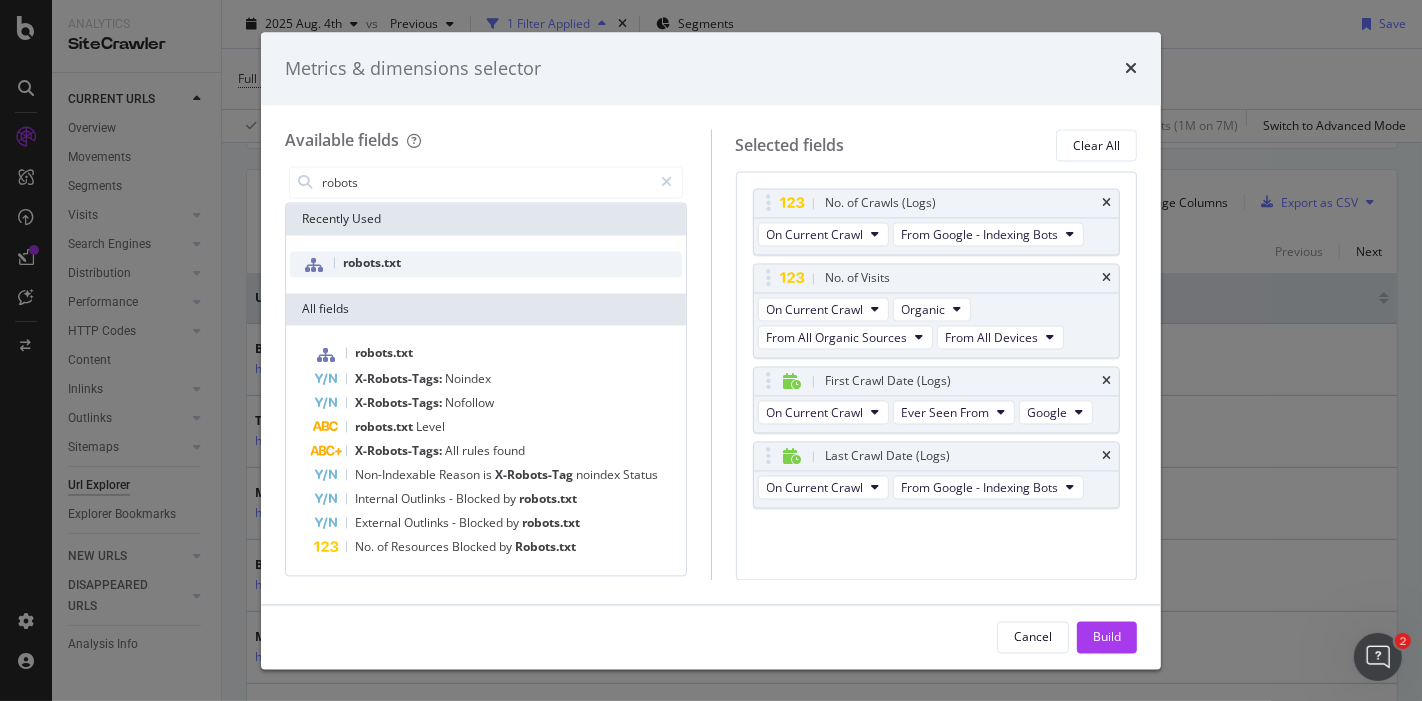 click on "robots.txt" at bounding box center (486, 265) 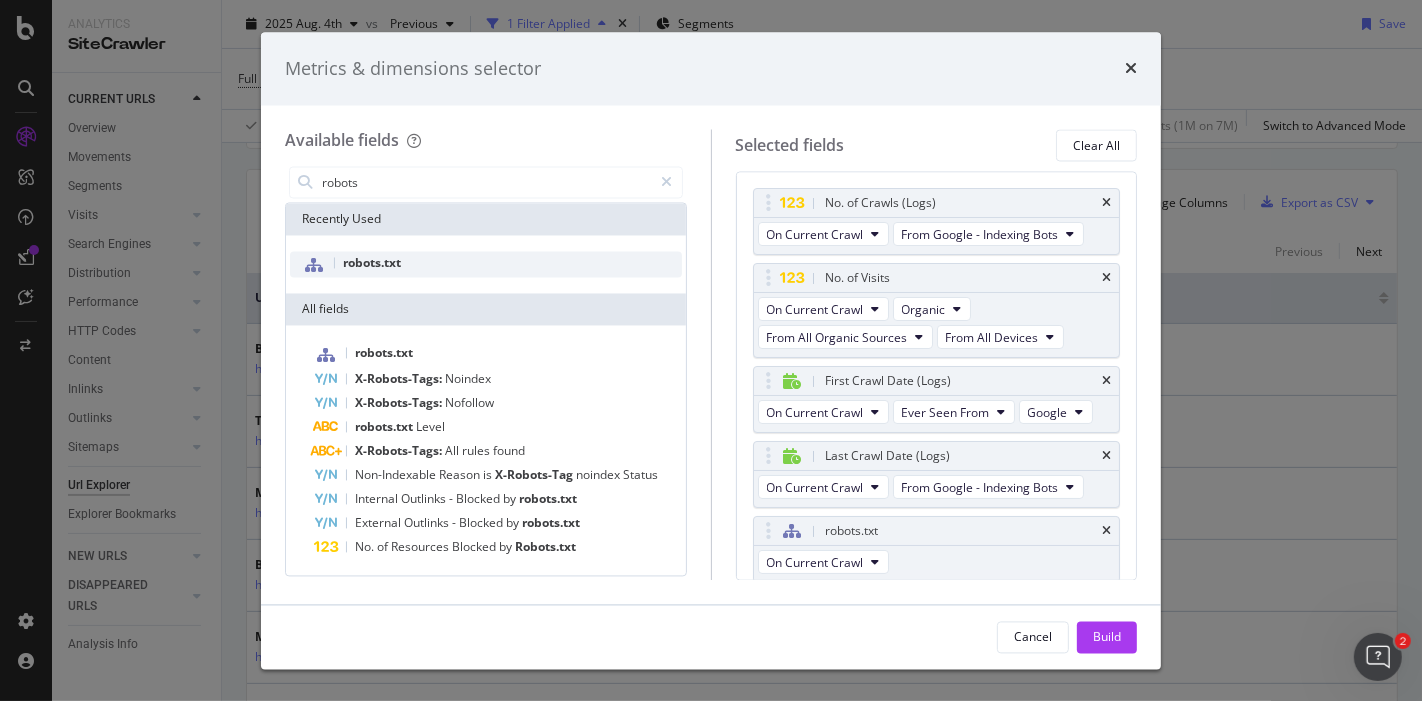 scroll, scrollTop: 0, scrollLeft: 0, axis: both 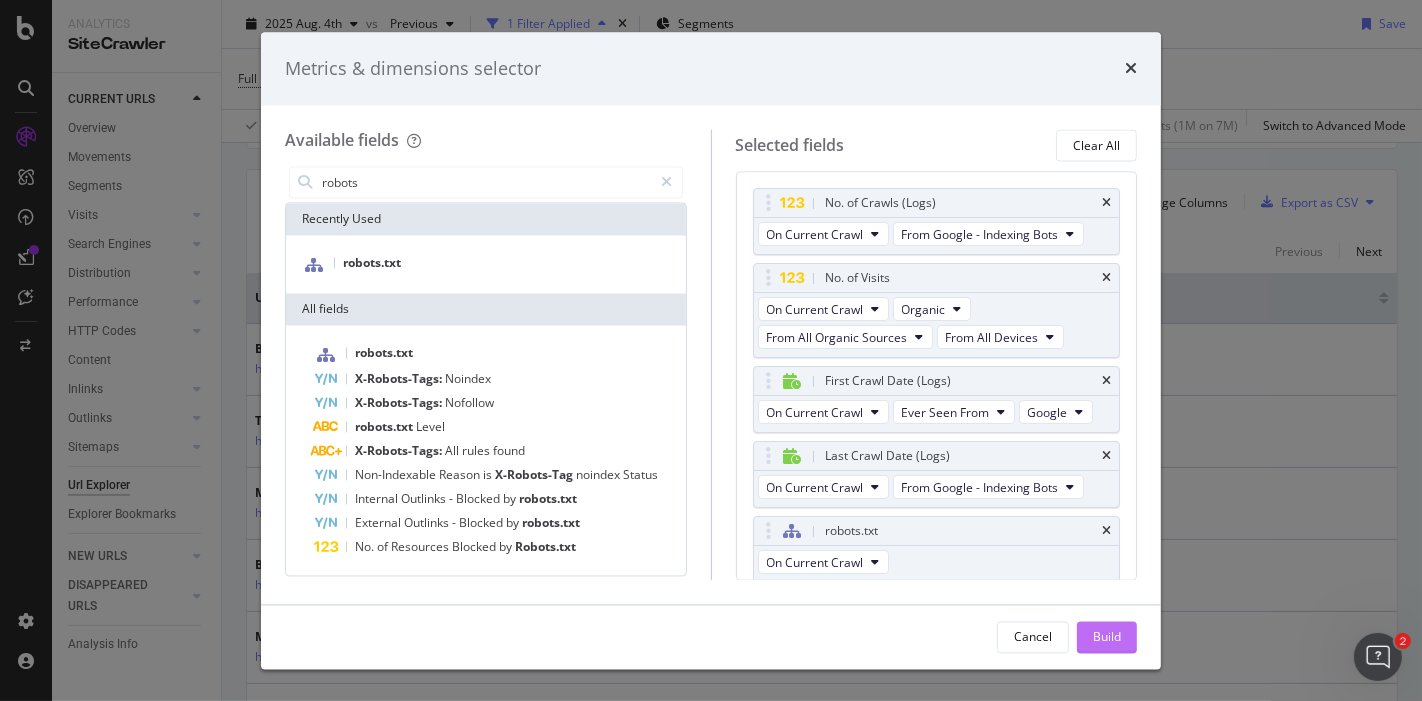 click on "Build" at bounding box center (1107, 637) 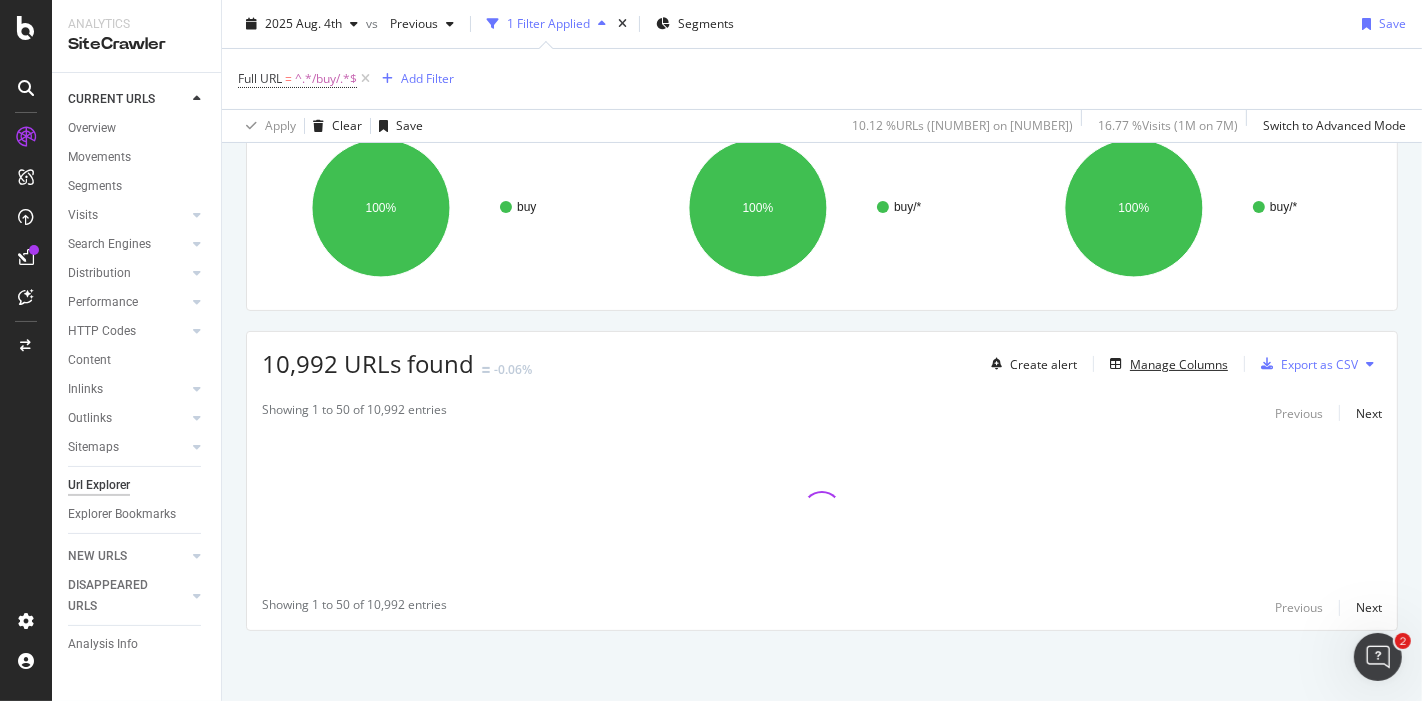 scroll, scrollTop: 166, scrollLeft: 0, axis: vertical 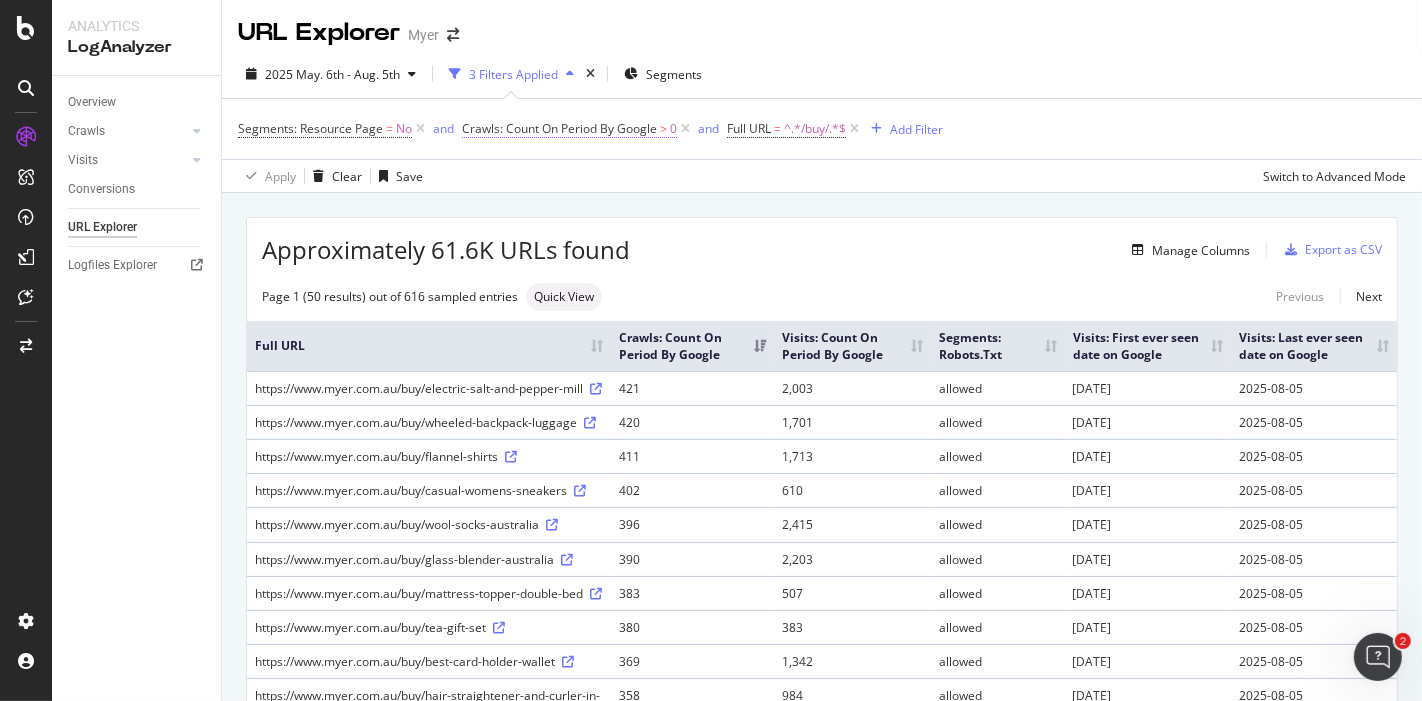 click on "0" at bounding box center (673, 129) 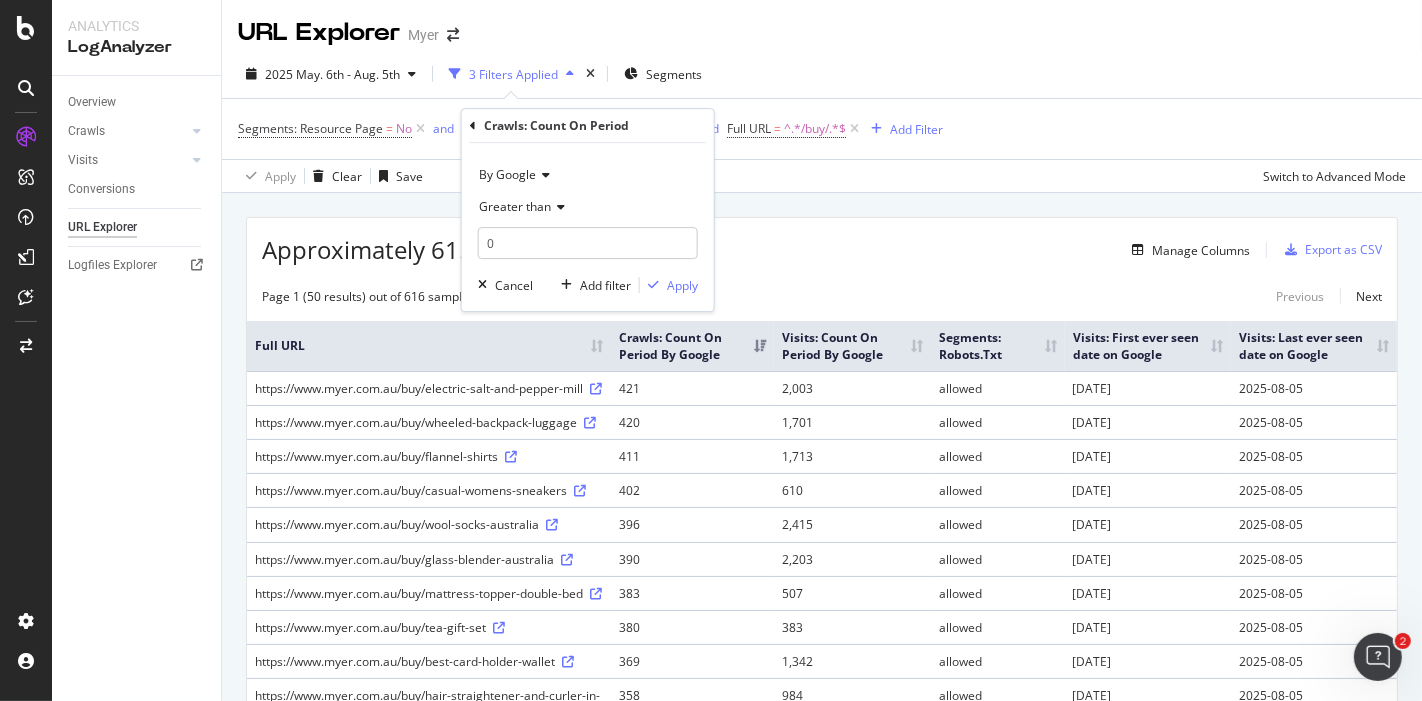click on "Greater than" at bounding box center [515, 206] 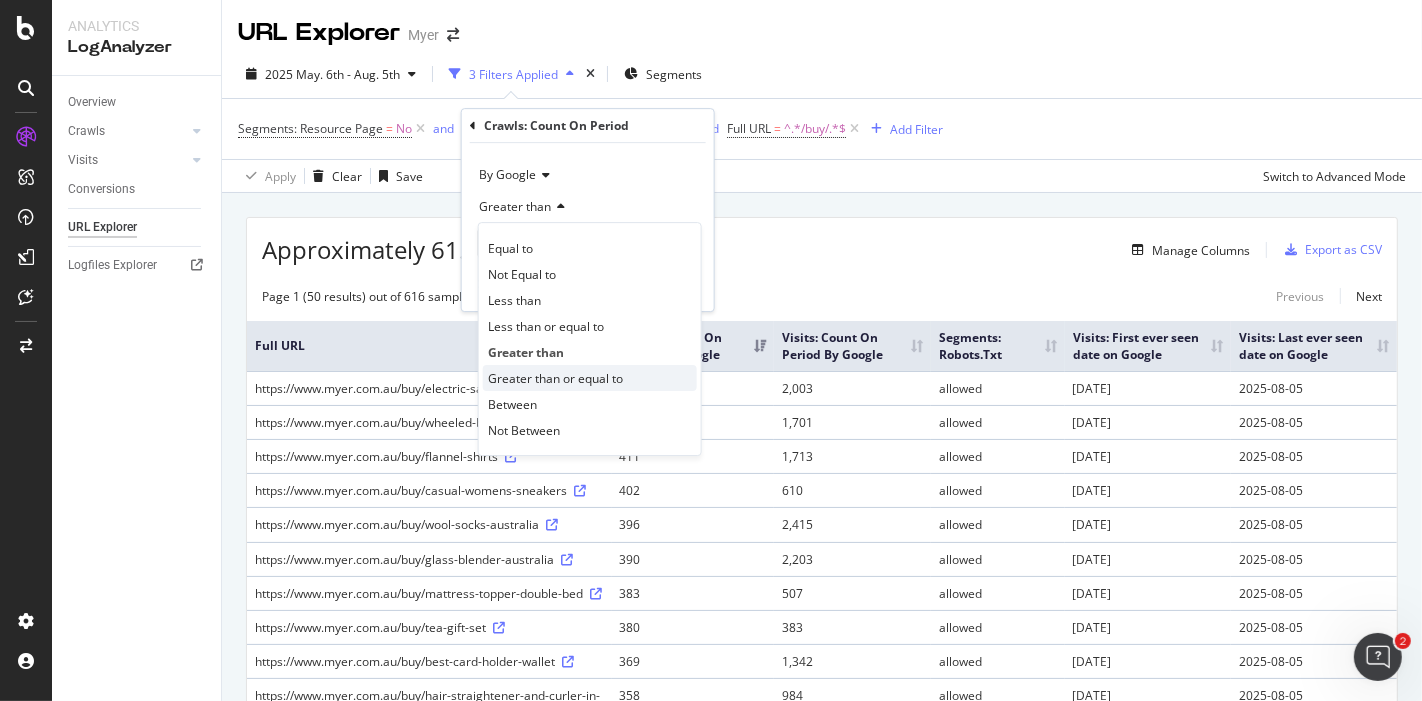 click on "Greater than or equal to" at bounding box center (555, 378) 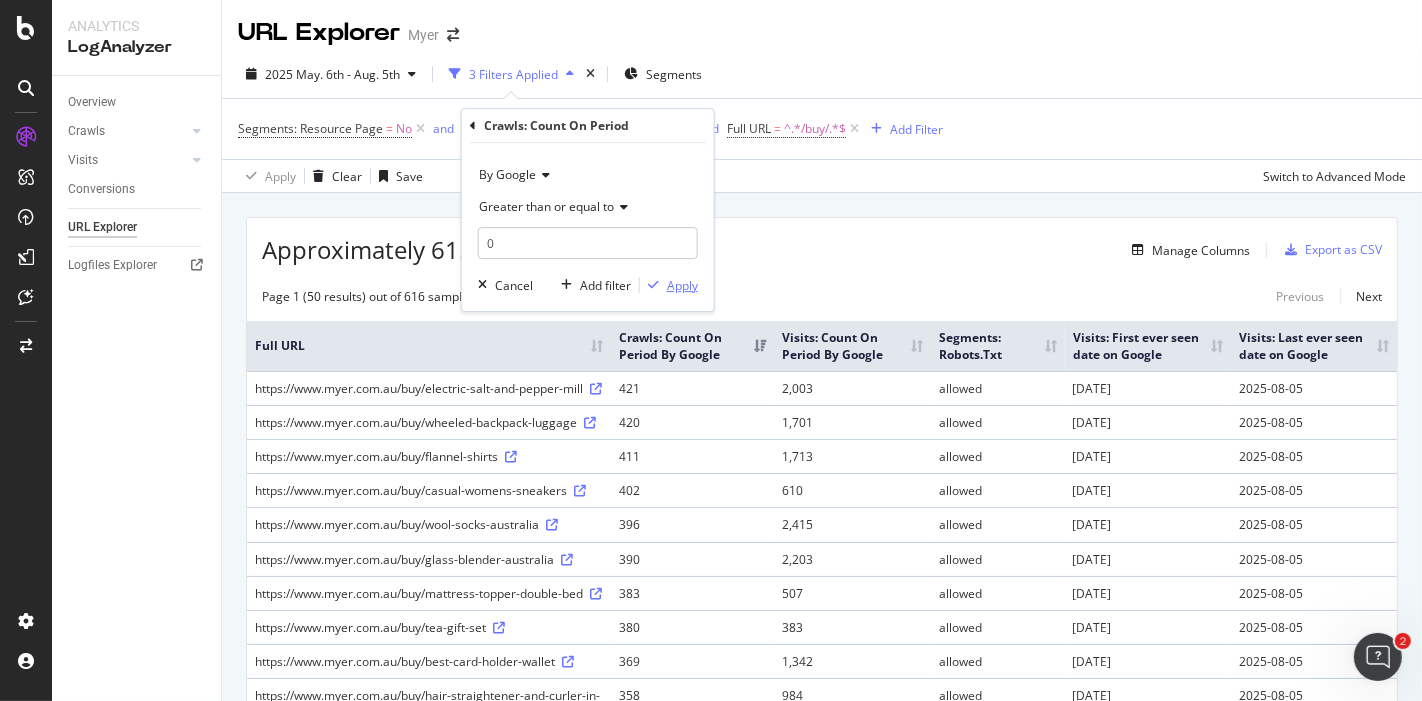 click on "Apply" at bounding box center [682, 285] 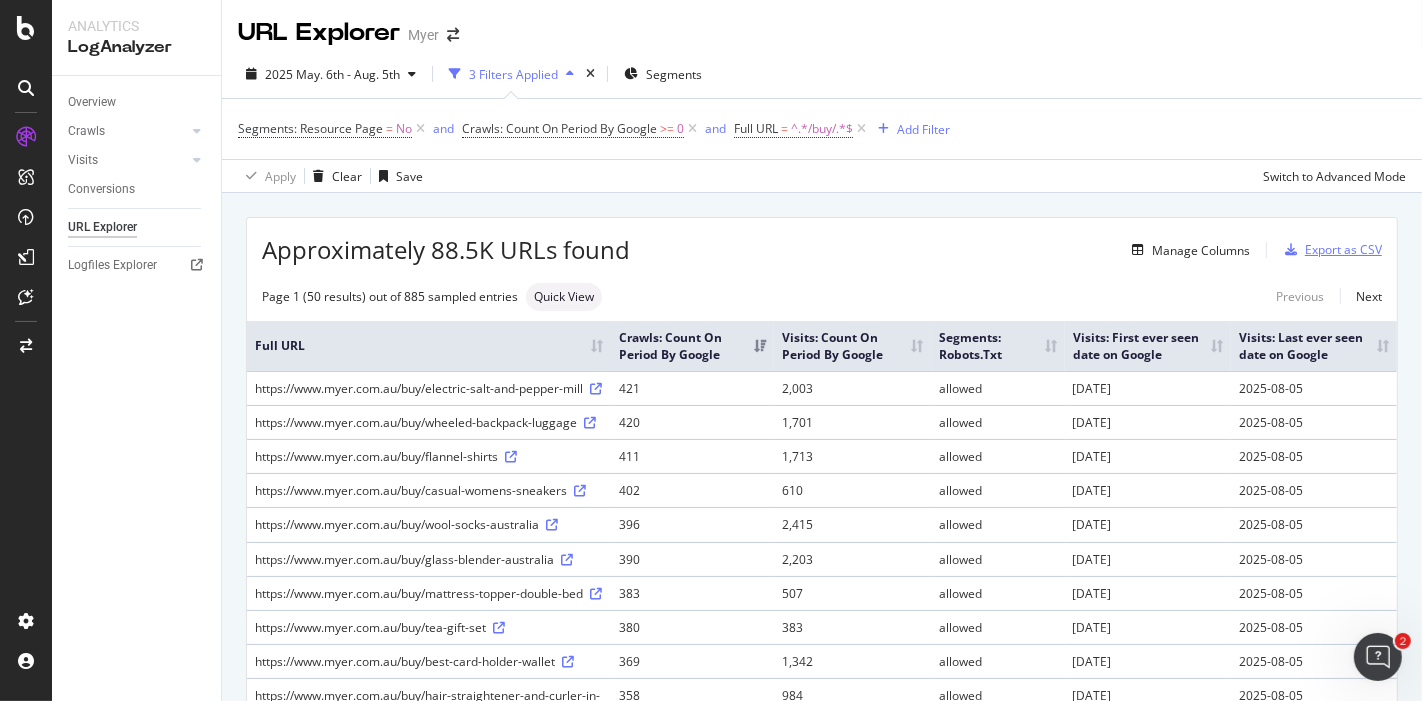 click on "Export as CSV" at bounding box center [1343, 249] 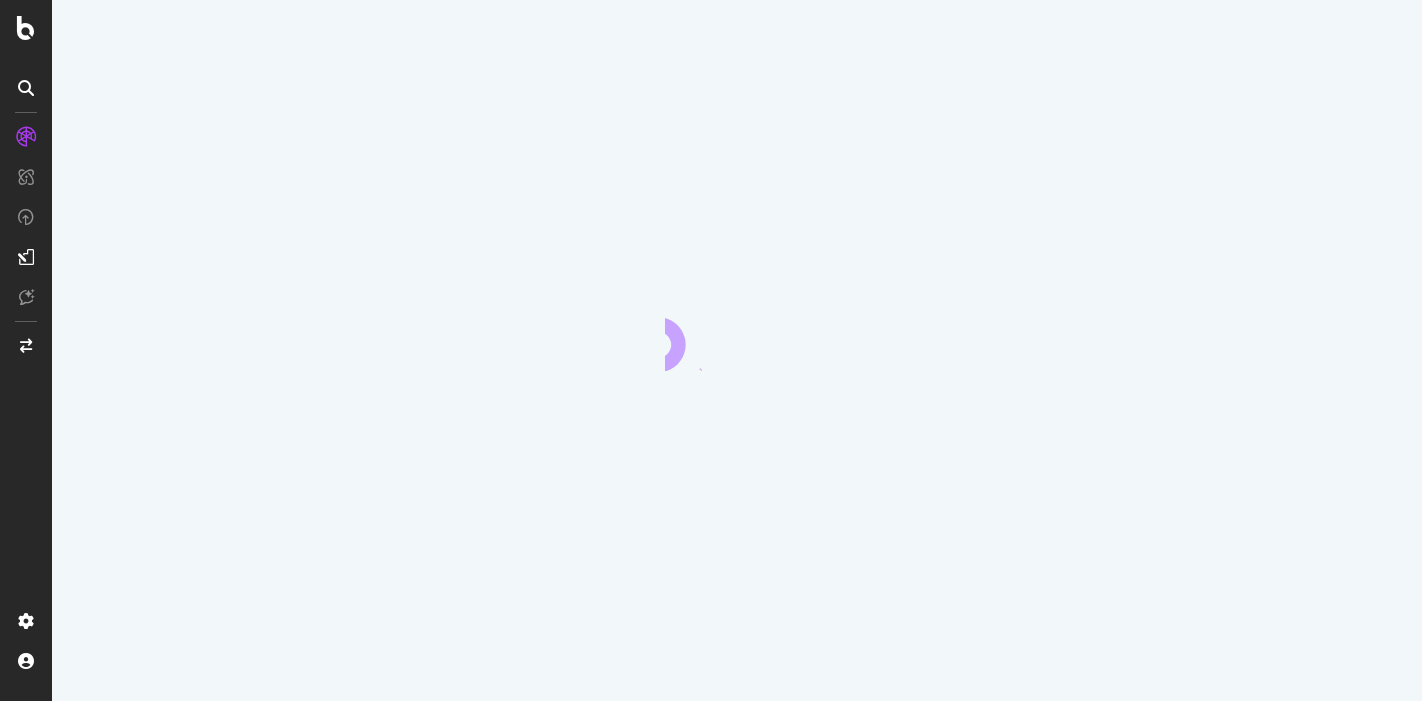 scroll, scrollTop: 0, scrollLeft: 0, axis: both 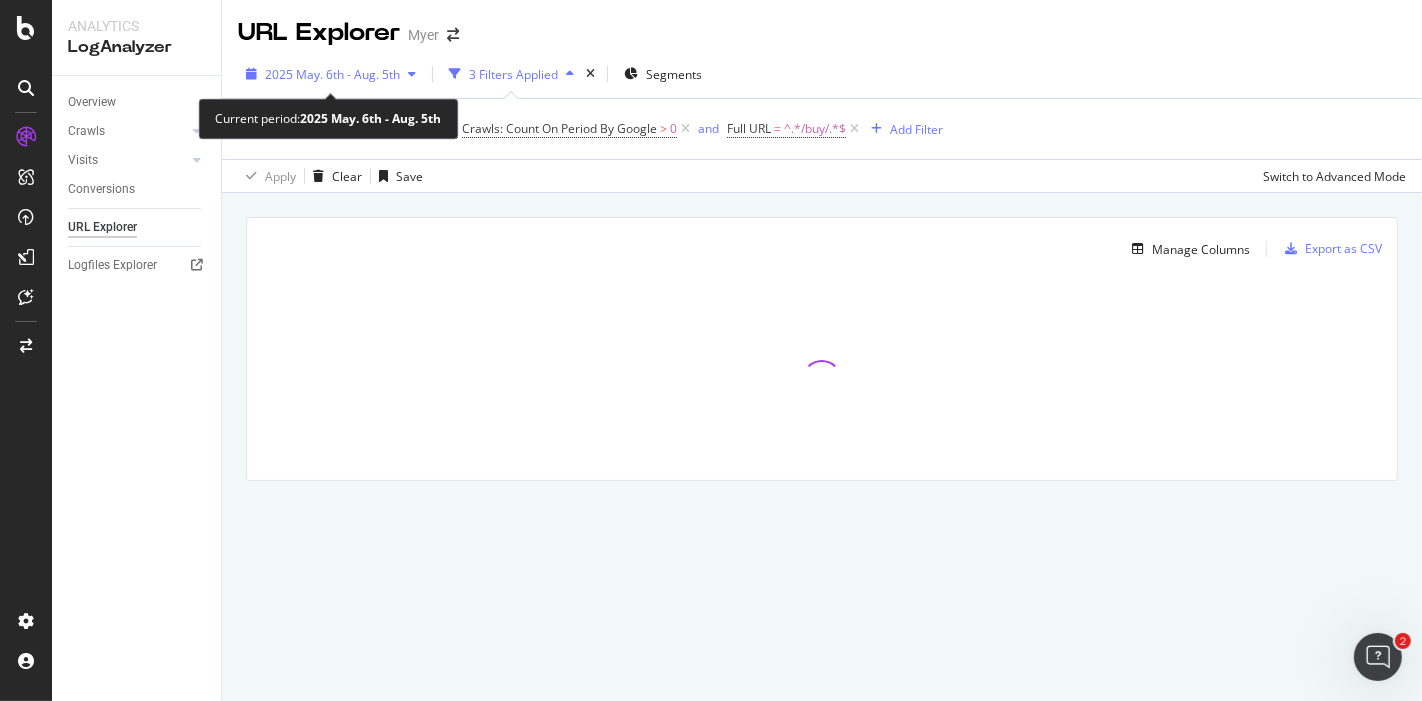 click on "2025 May. 6th - Aug. 5th" at bounding box center [332, 74] 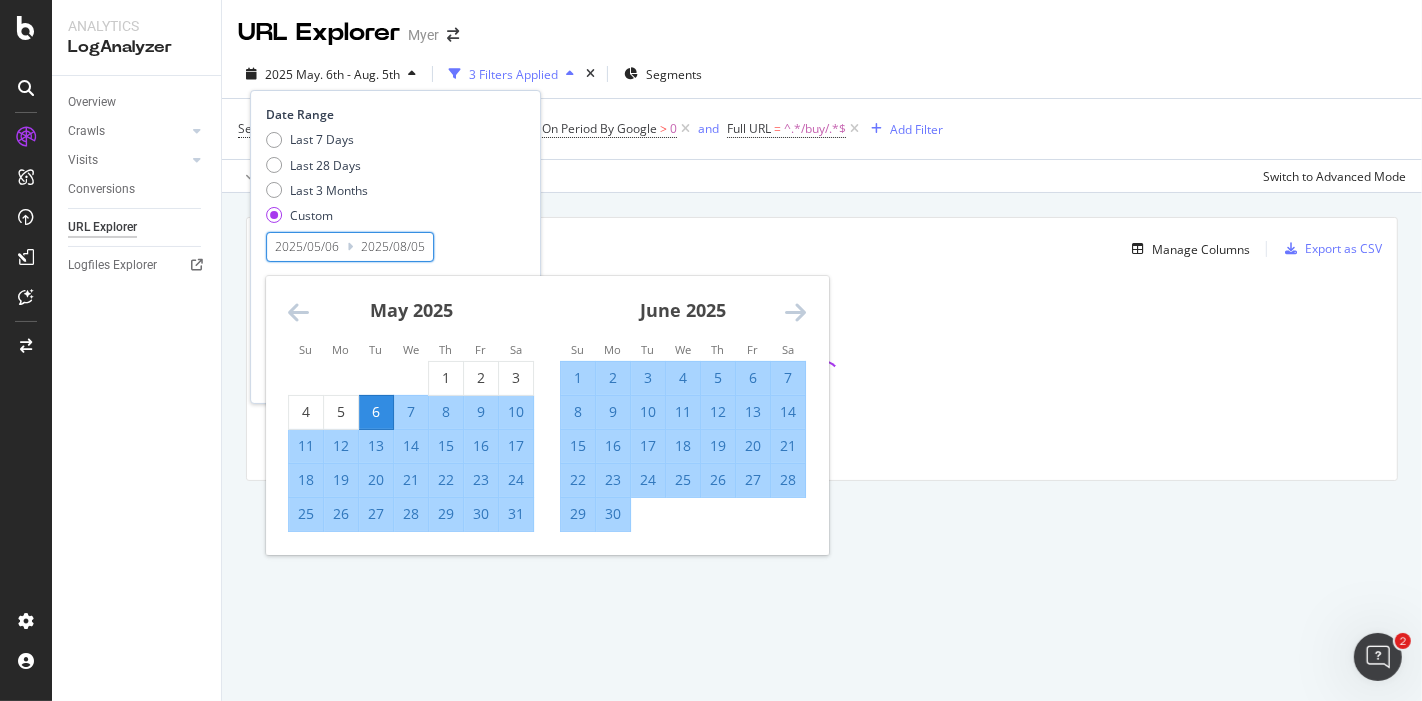 click on "2025/05/06" at bounding box center (307, 247) 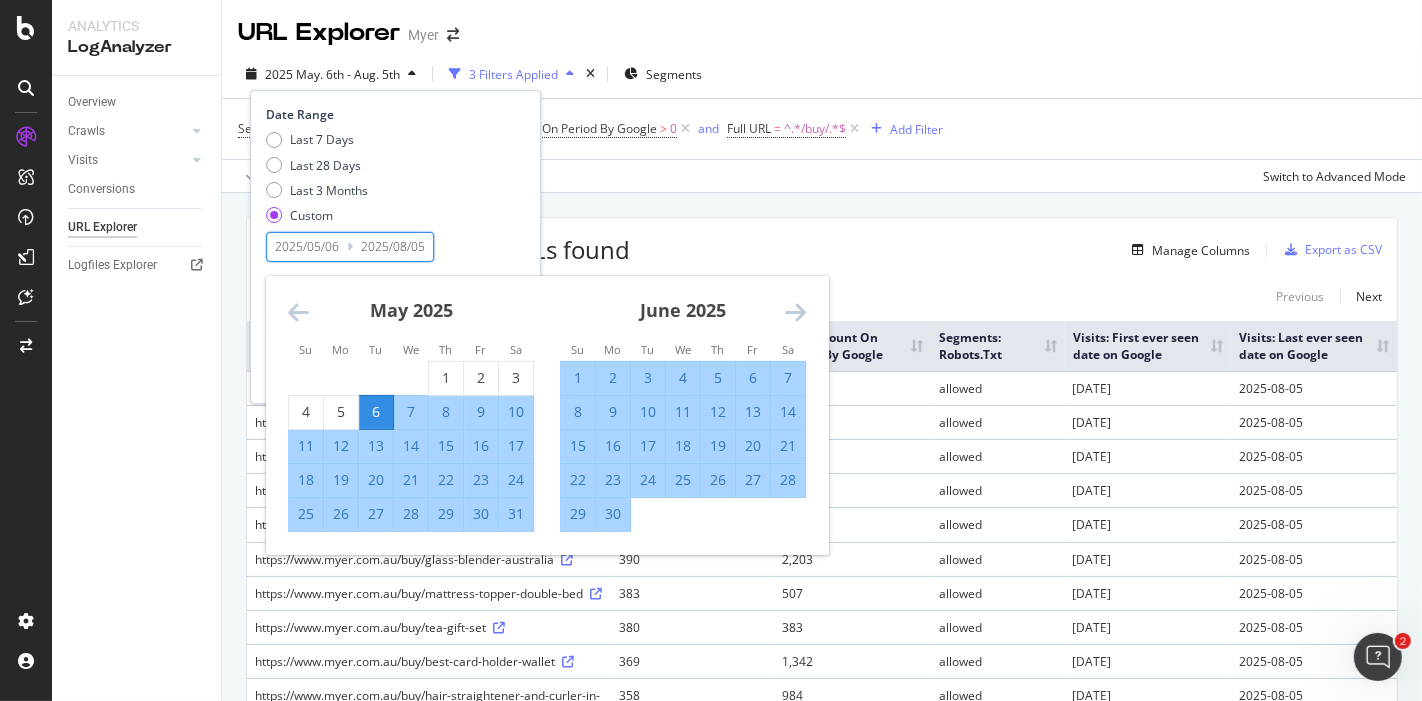 click on "2025/08/05" at bounding box center [393, 247] 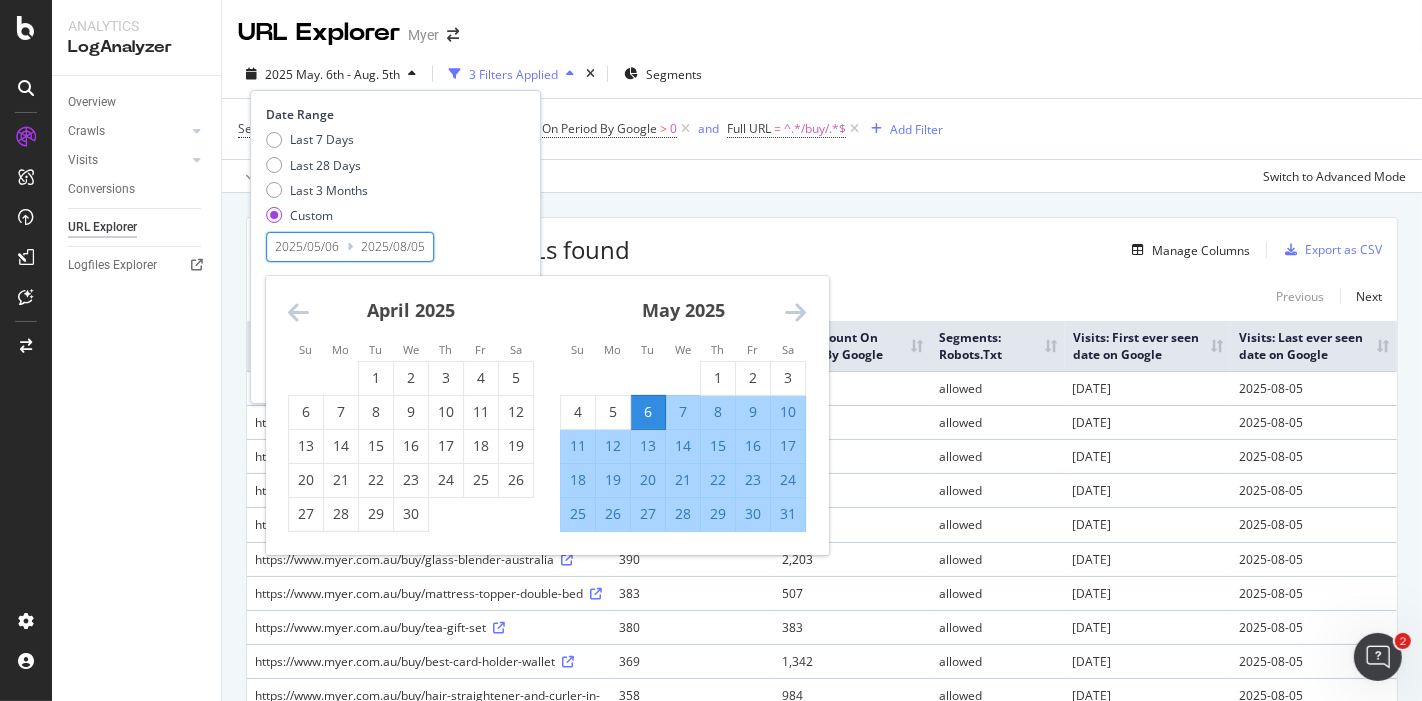 click at bounding box center (298, 312) 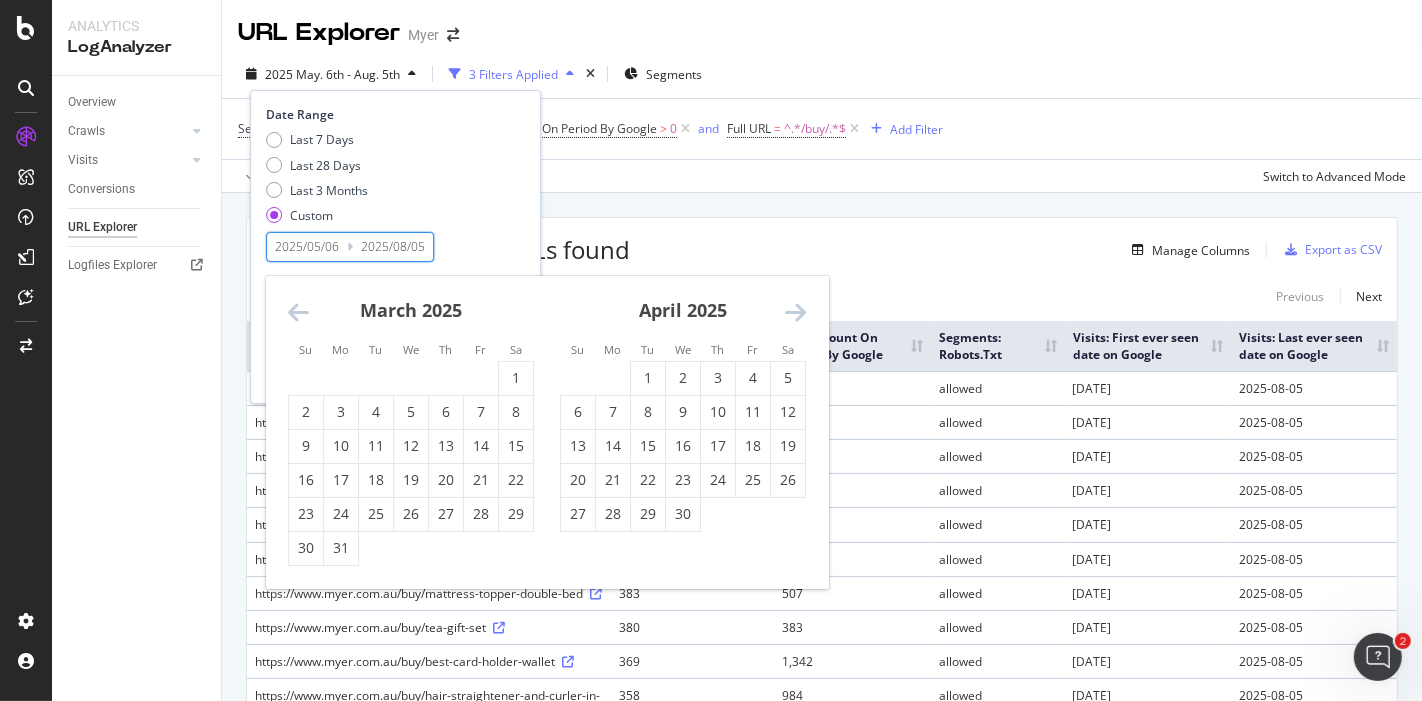 click at bounding box center (298, 312) 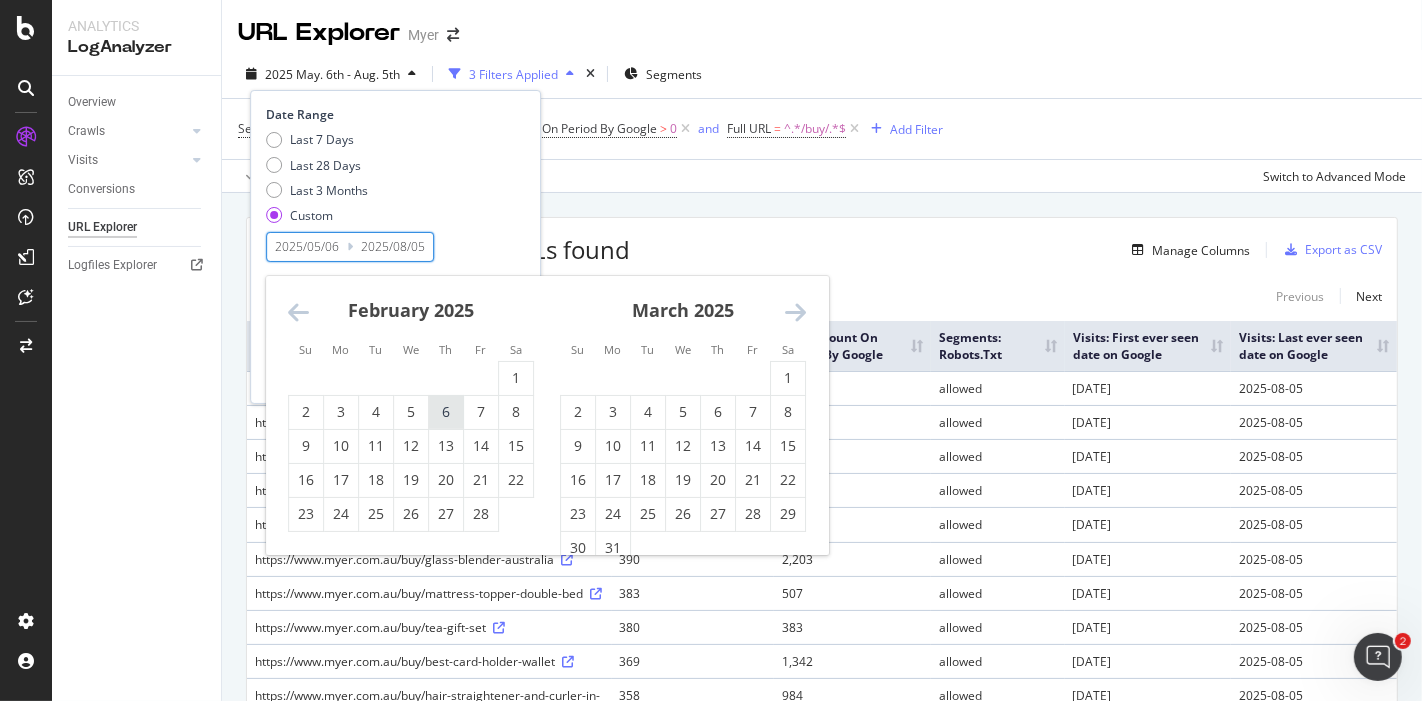 click on "6" at bounding box center [446, 412] 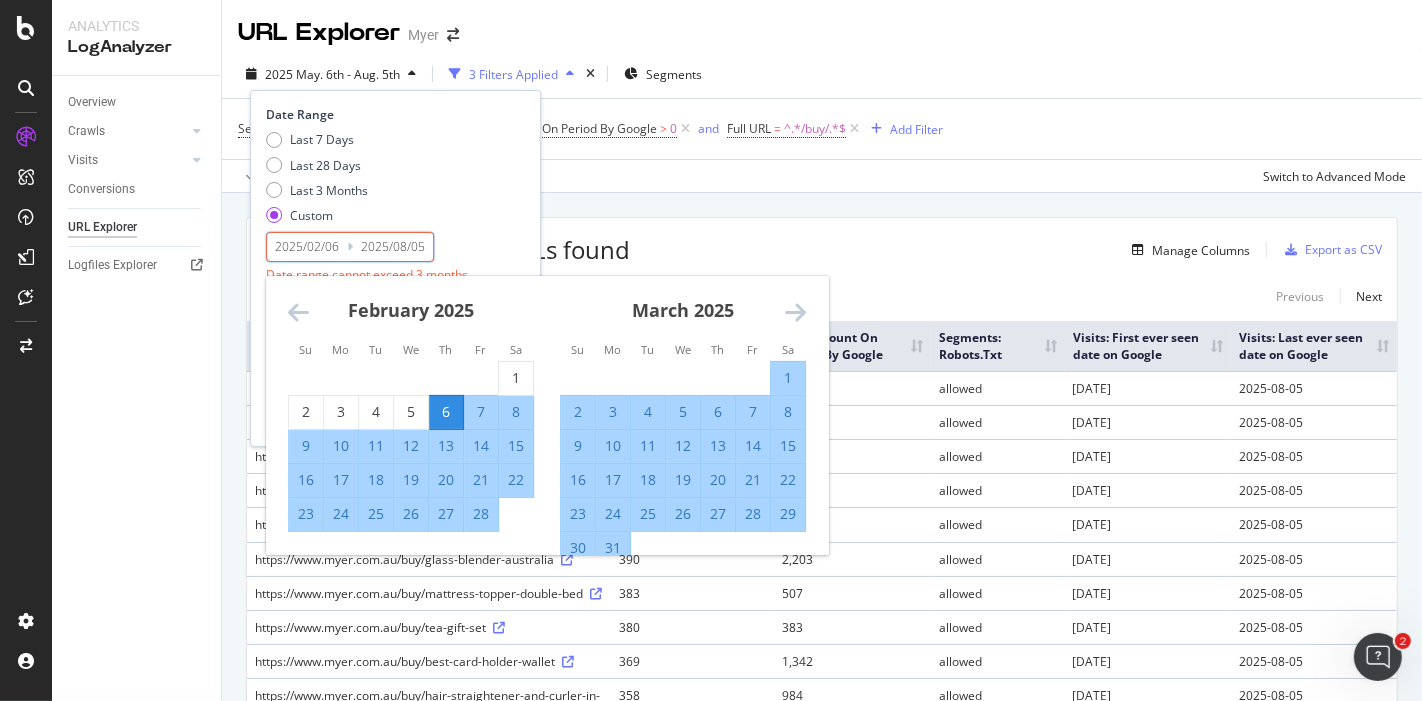 type on "2025/02/06" 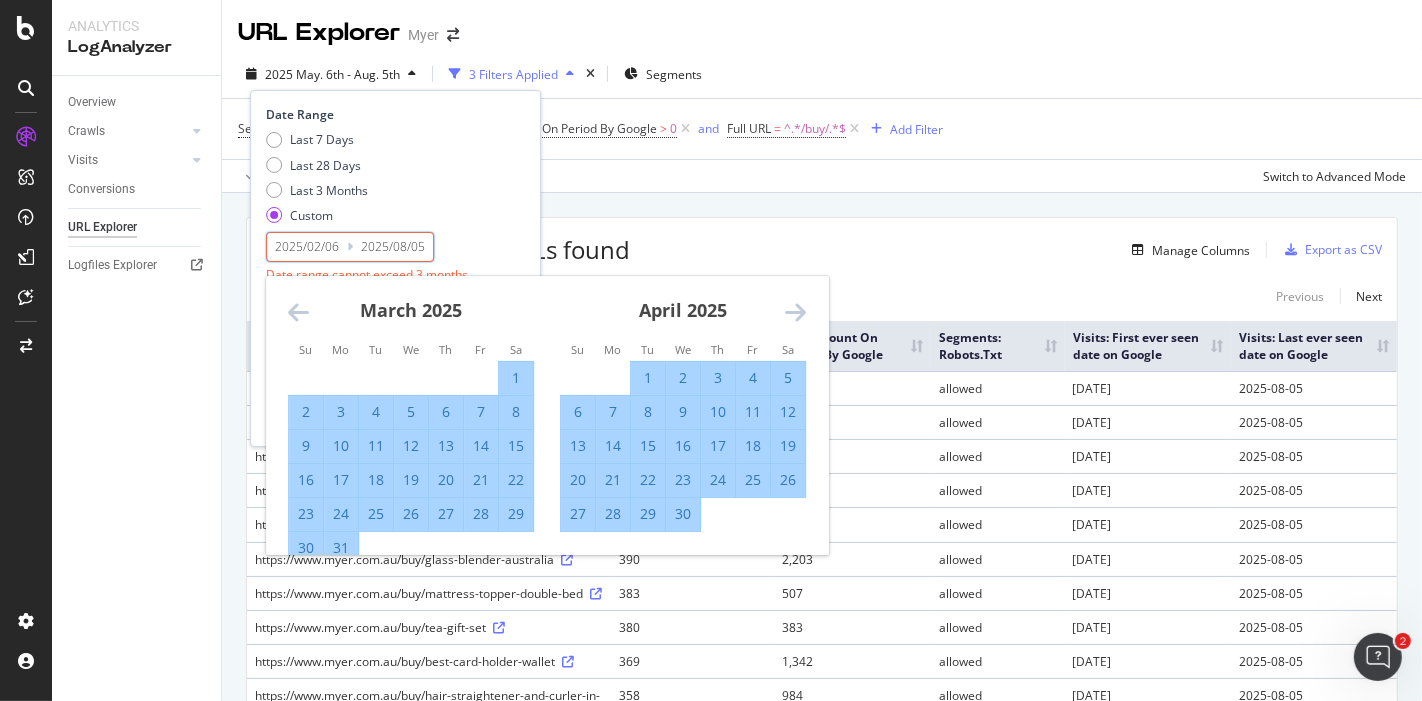 click at bounding box center (795, 312) 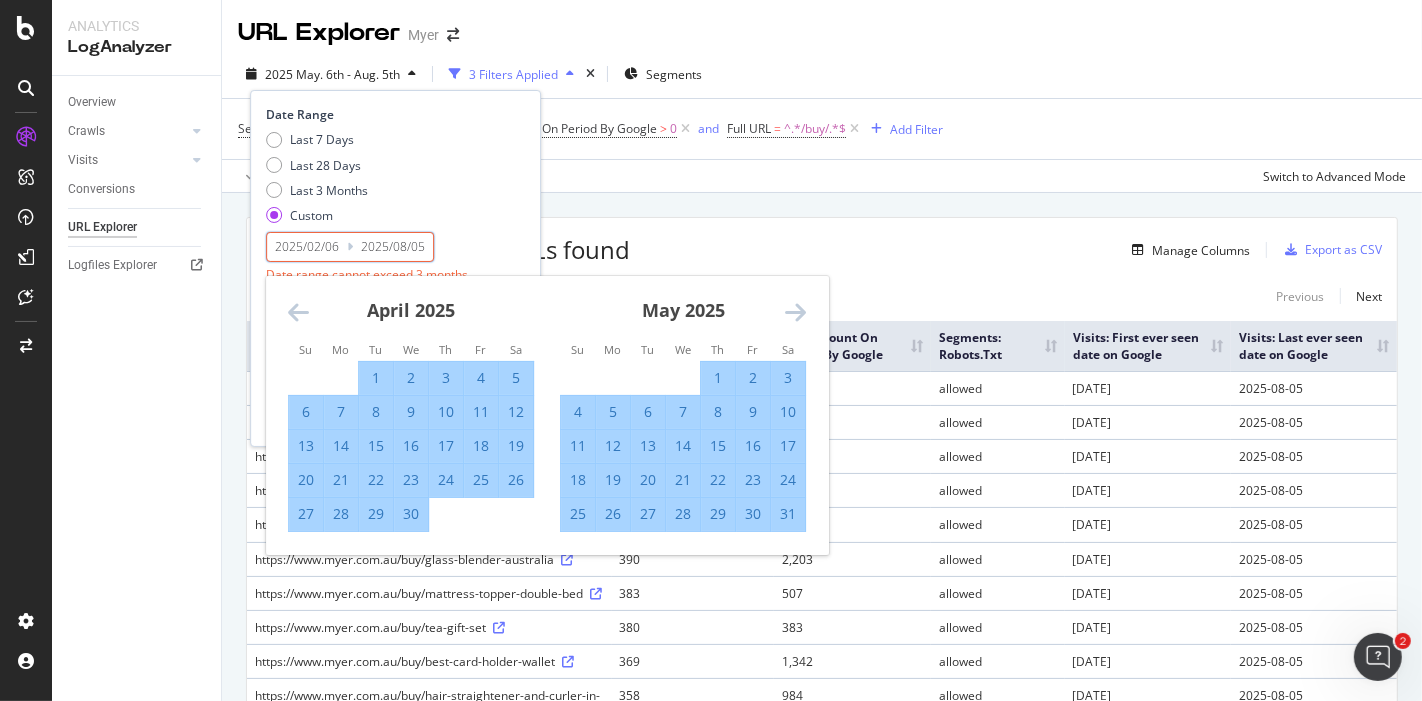 click on "5" at bounding box center [613, 412] 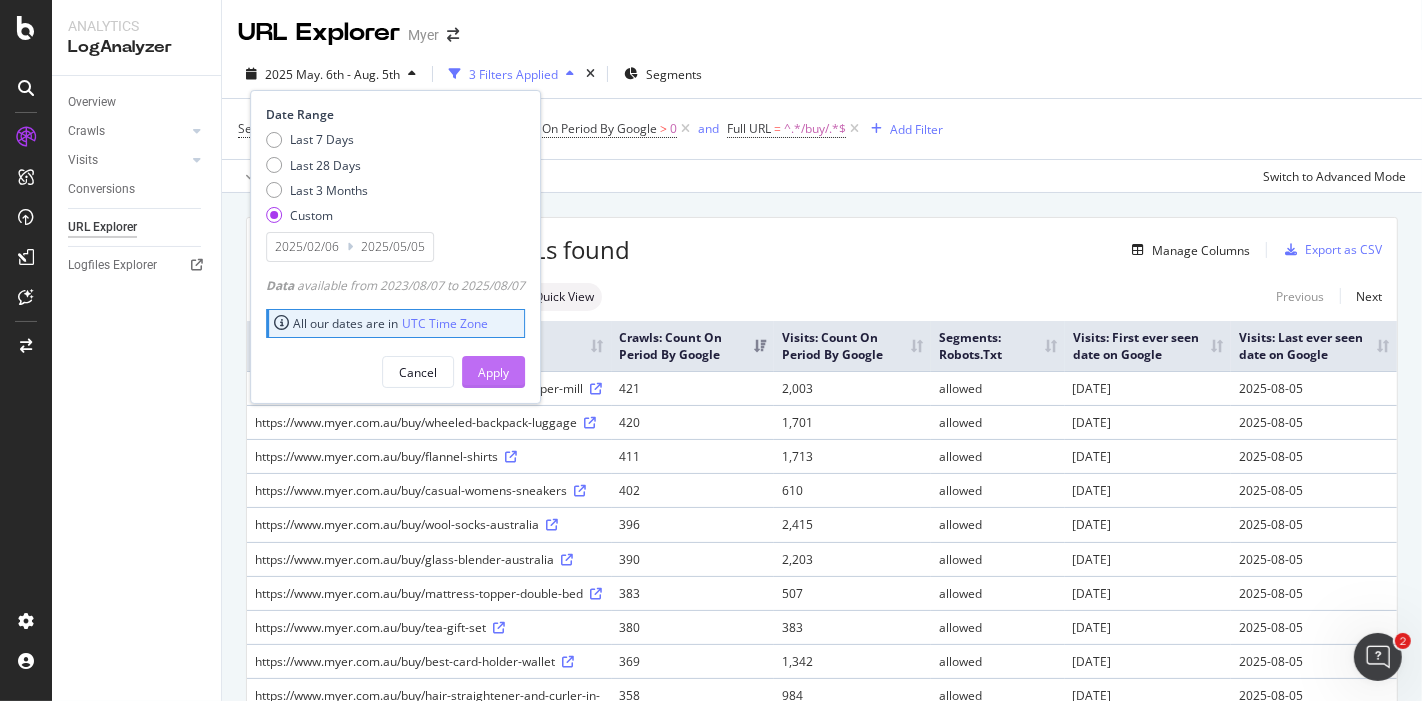 click on "Apply" at bounding box center (493, 372) 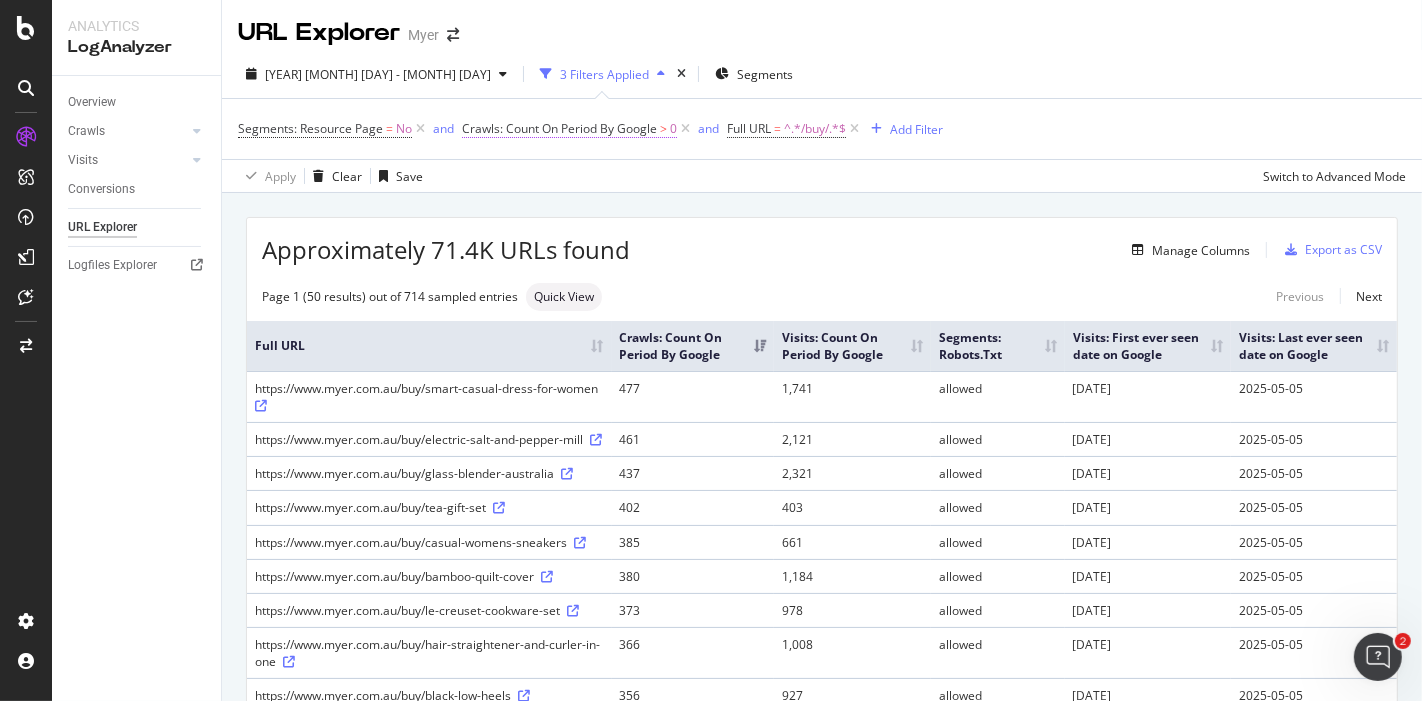 click on "Crawls: Count On Period By Google   >     0" at bounding box center (569, 129) 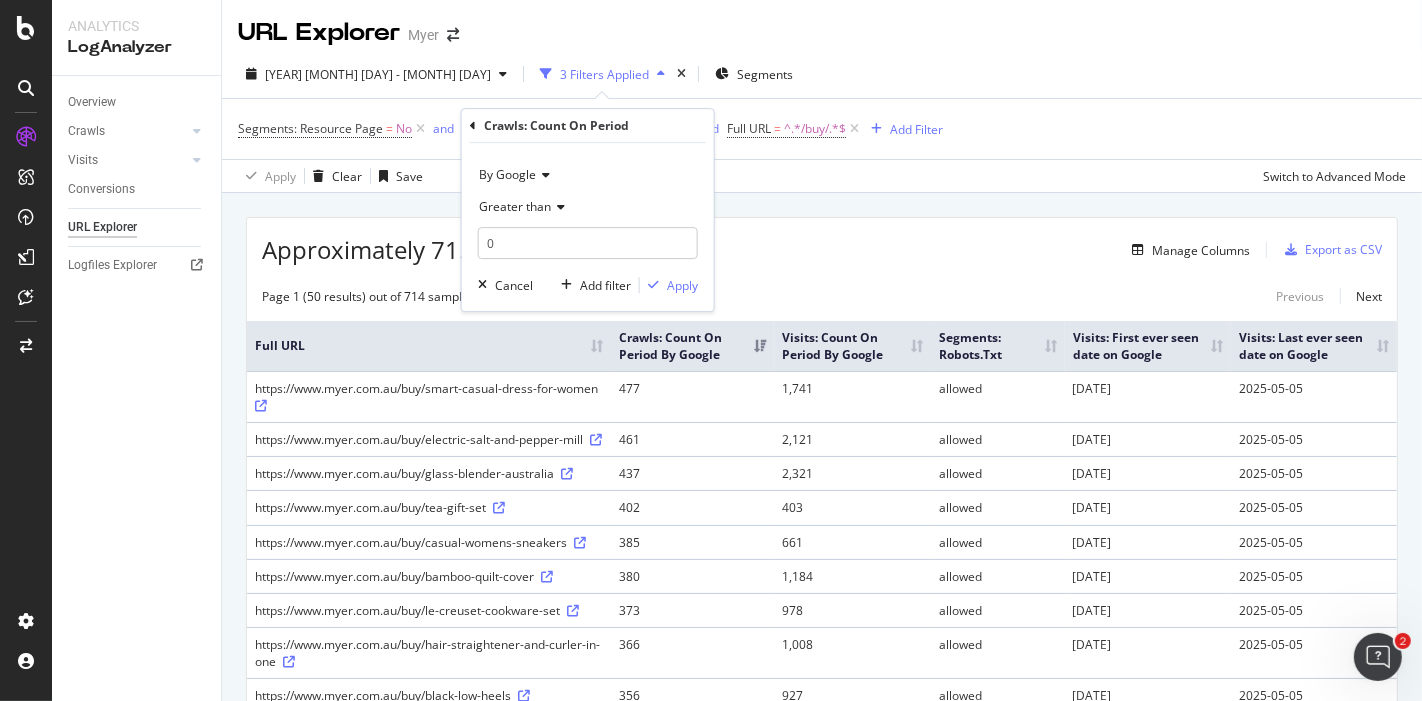 click on "Greater than" at bounding box center (588, 207) 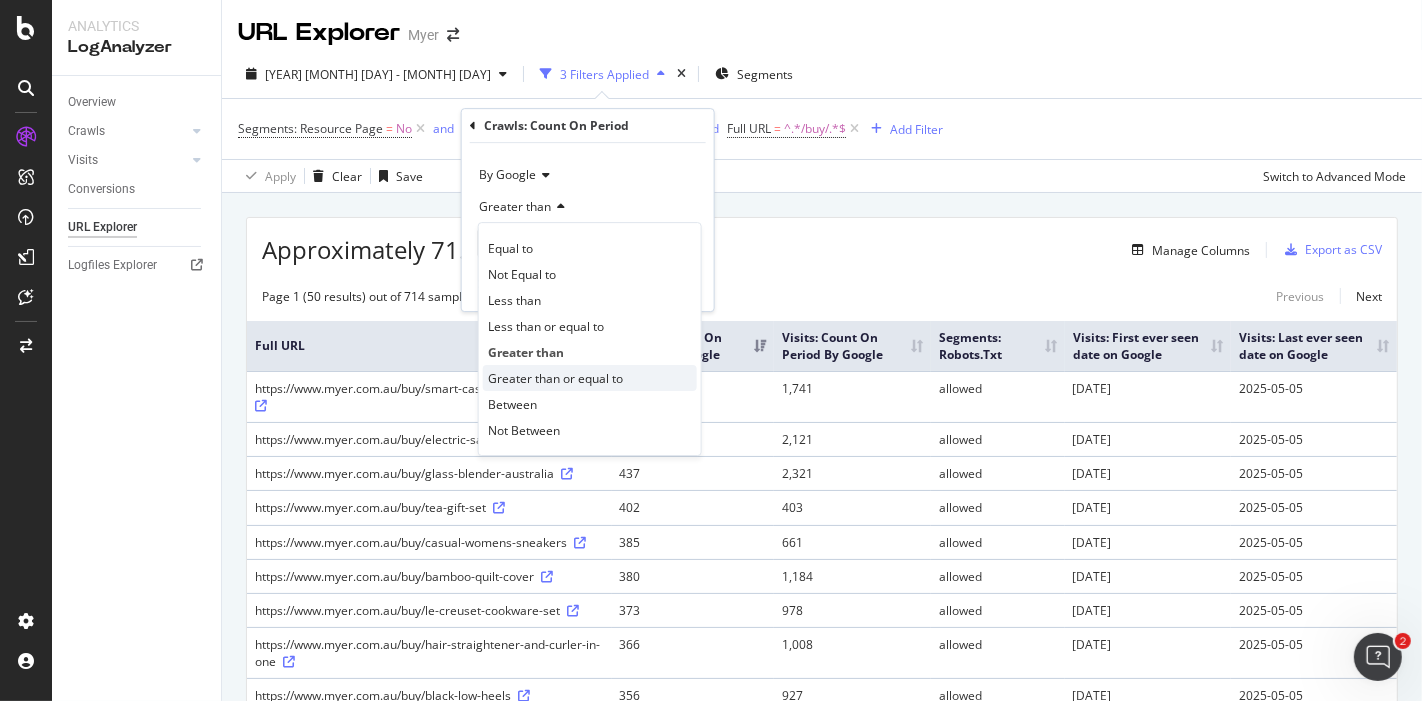 click on "Greater than or equal to" at bounding box center [555, 378] 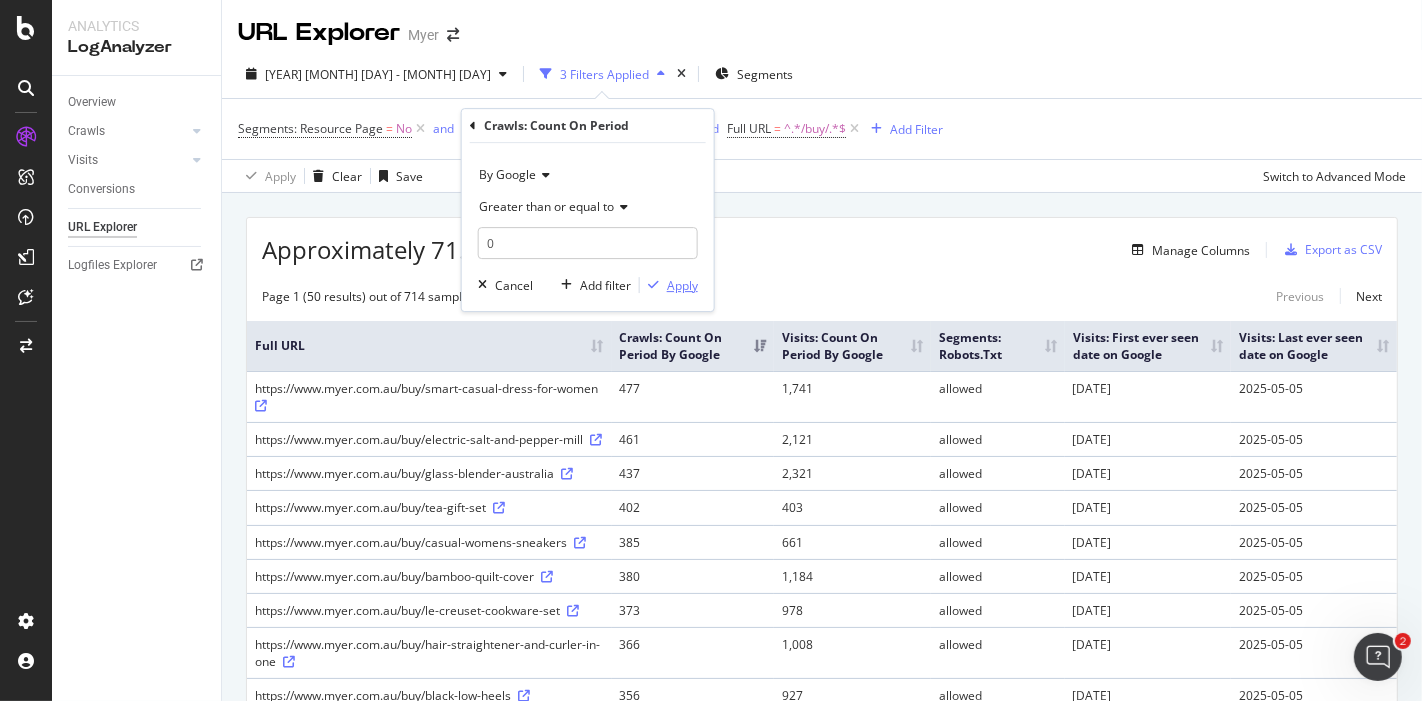 click on "Apply" at bounding box center [682, 285] 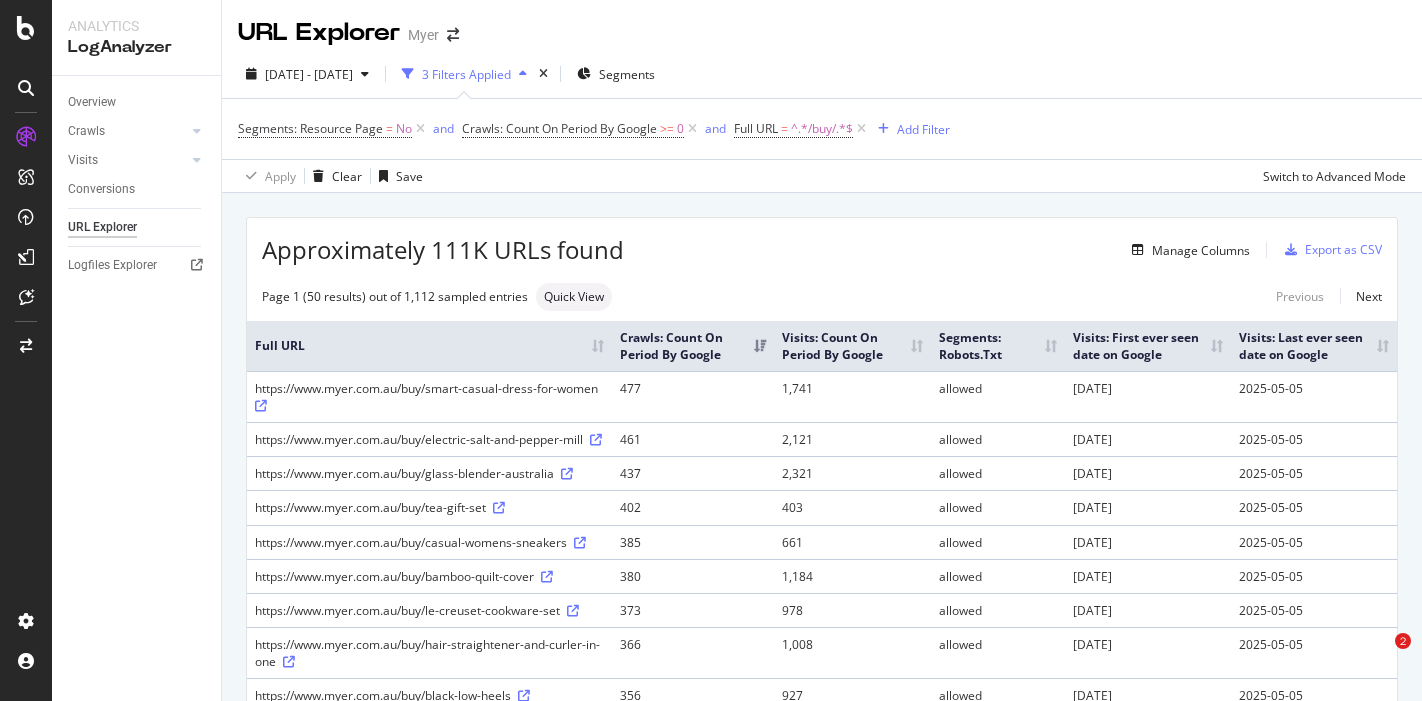 scroll, scrollTop: 0, scrollLeft: 0, axis: both 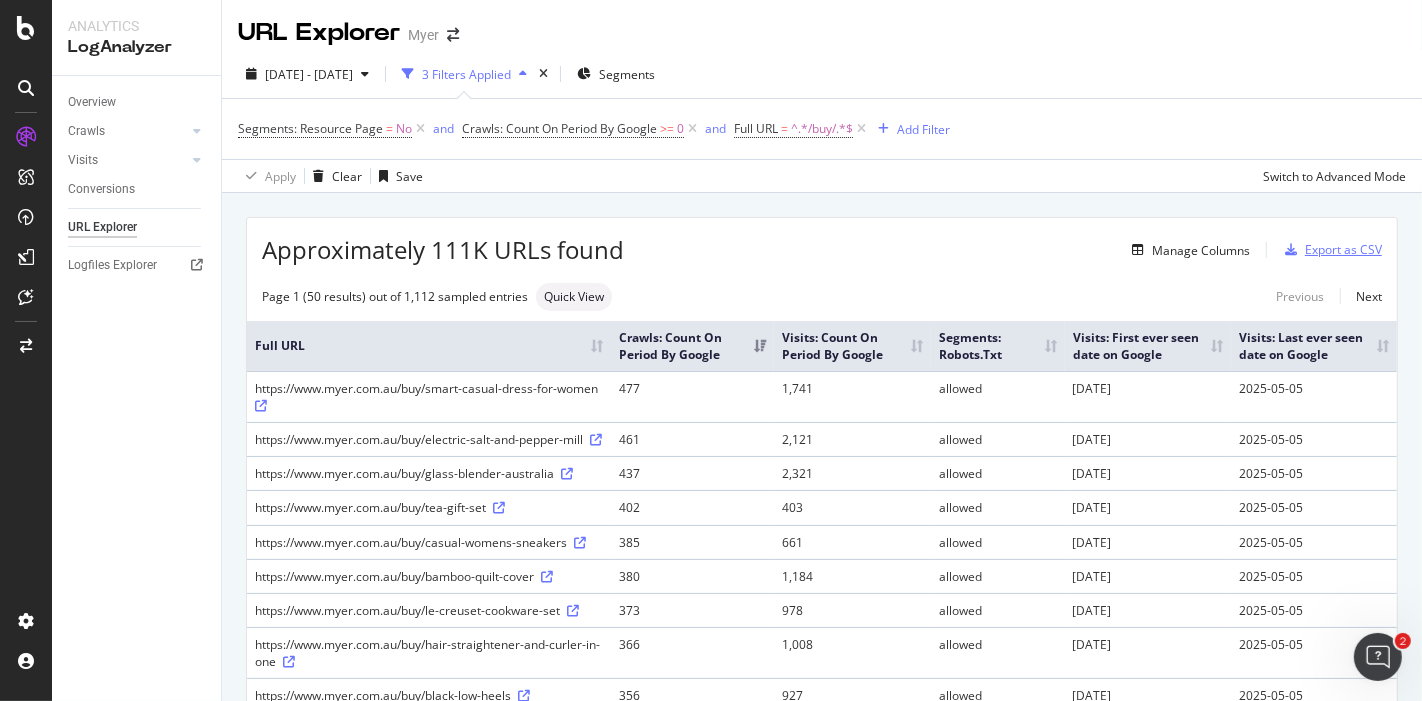click on "Export as CSV" at bounding box center (1343, 249) 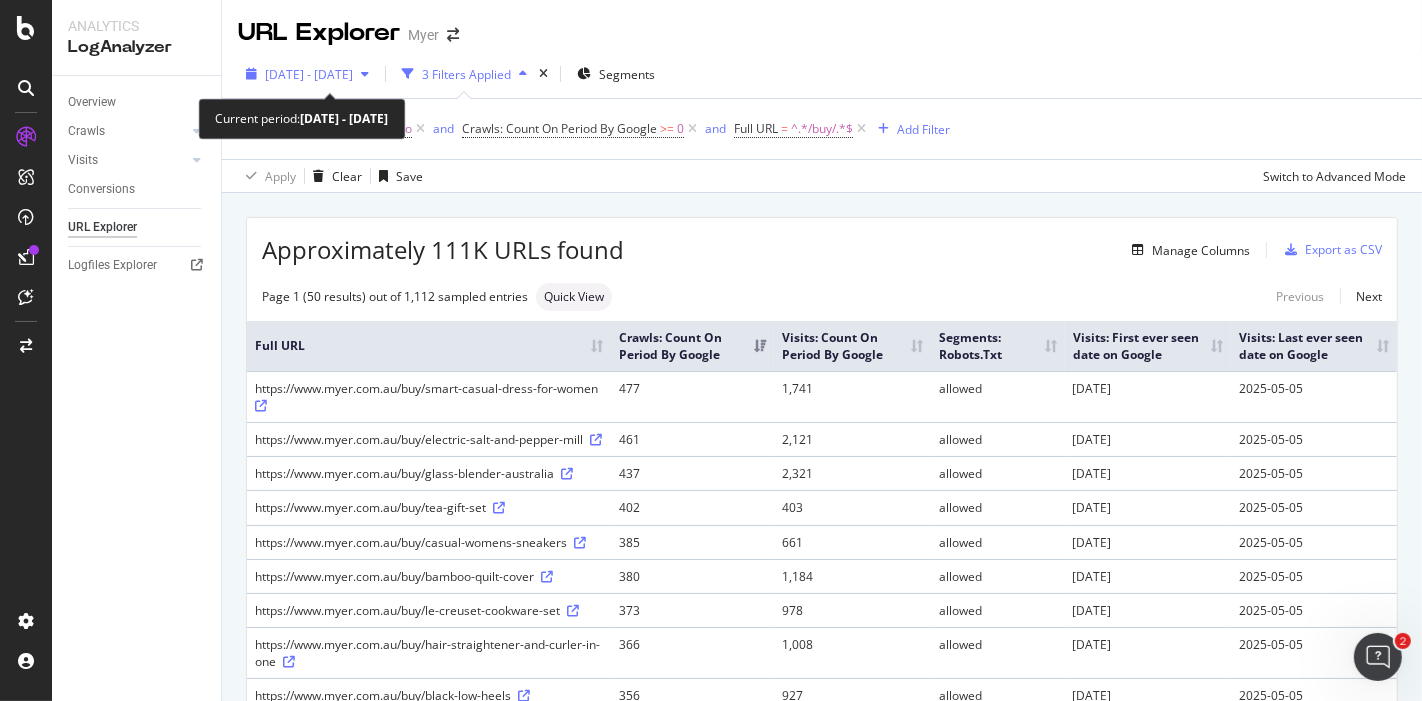 click on "2025 Feb. 6th - May. 5th" at bounding box center (309, 74) 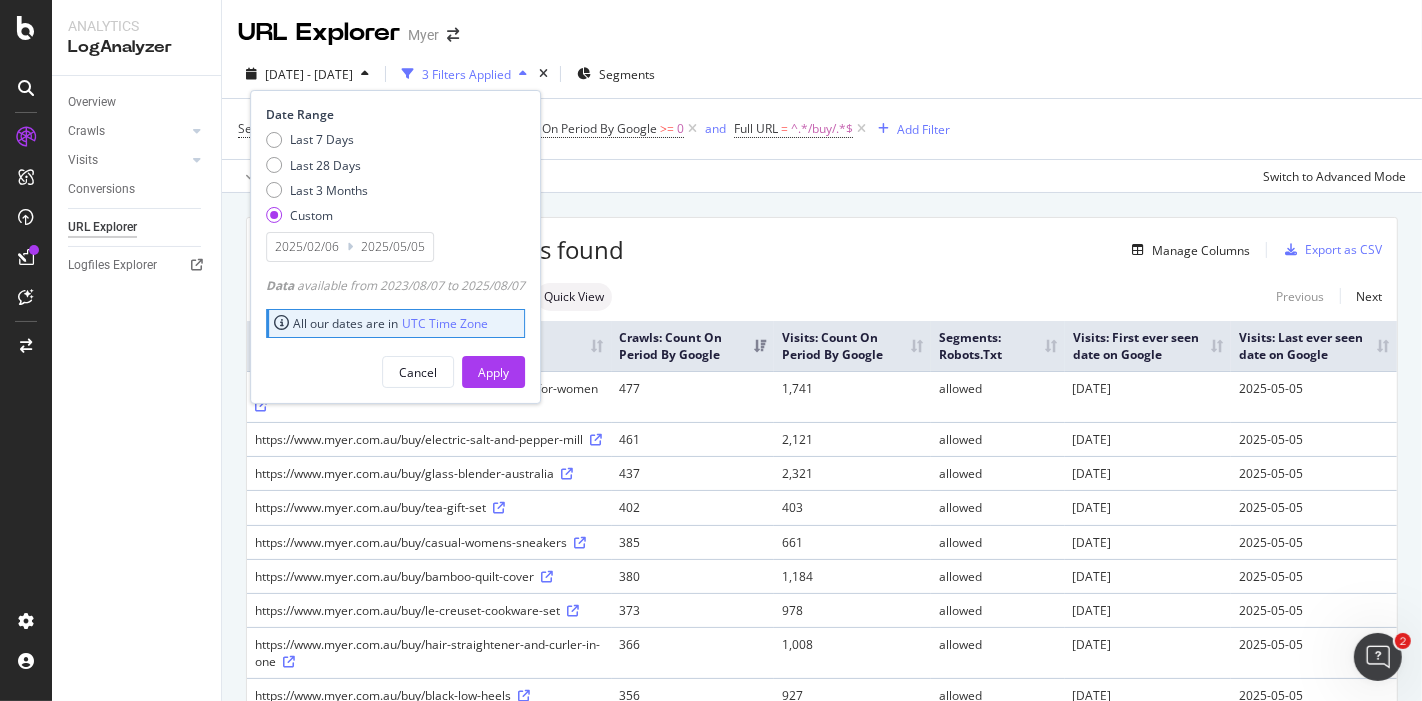 click on "2025/02/06" at bounding box center [307, 247] 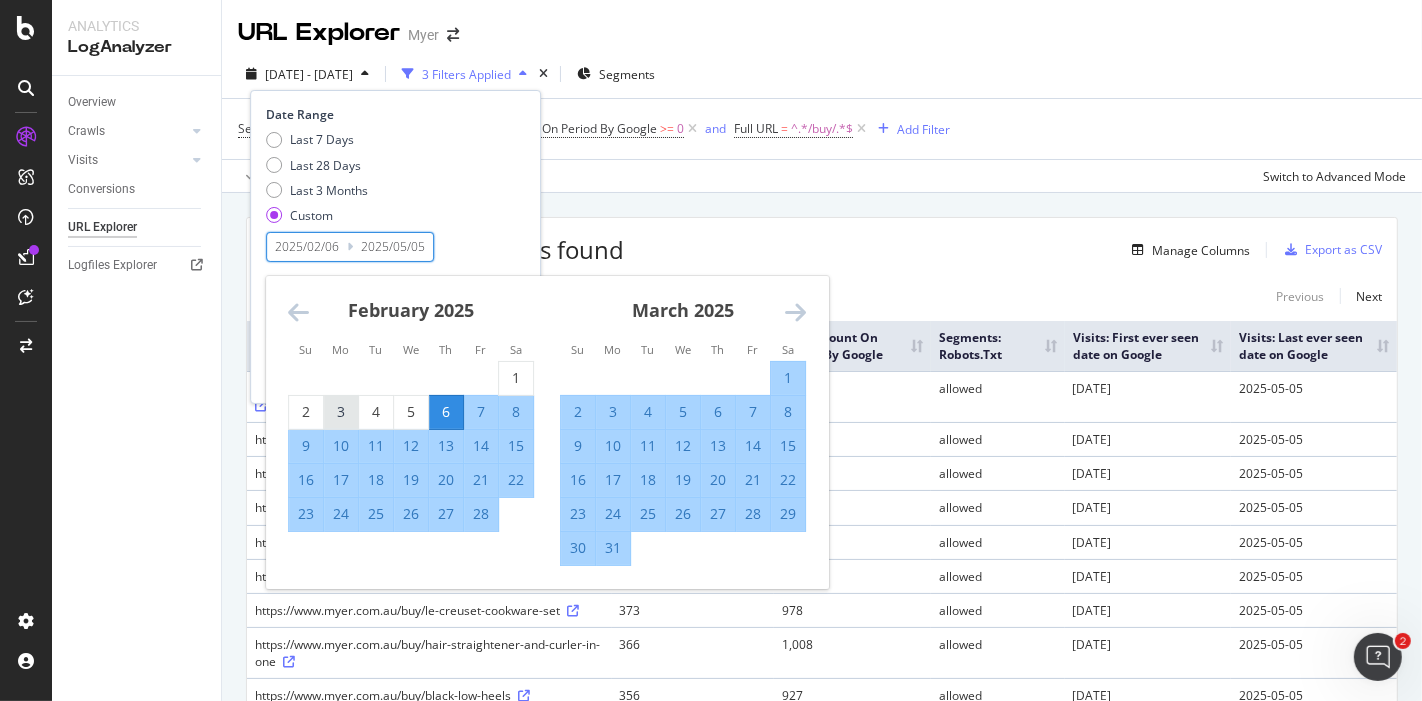 click on "3" at bounding box center (341, 412) 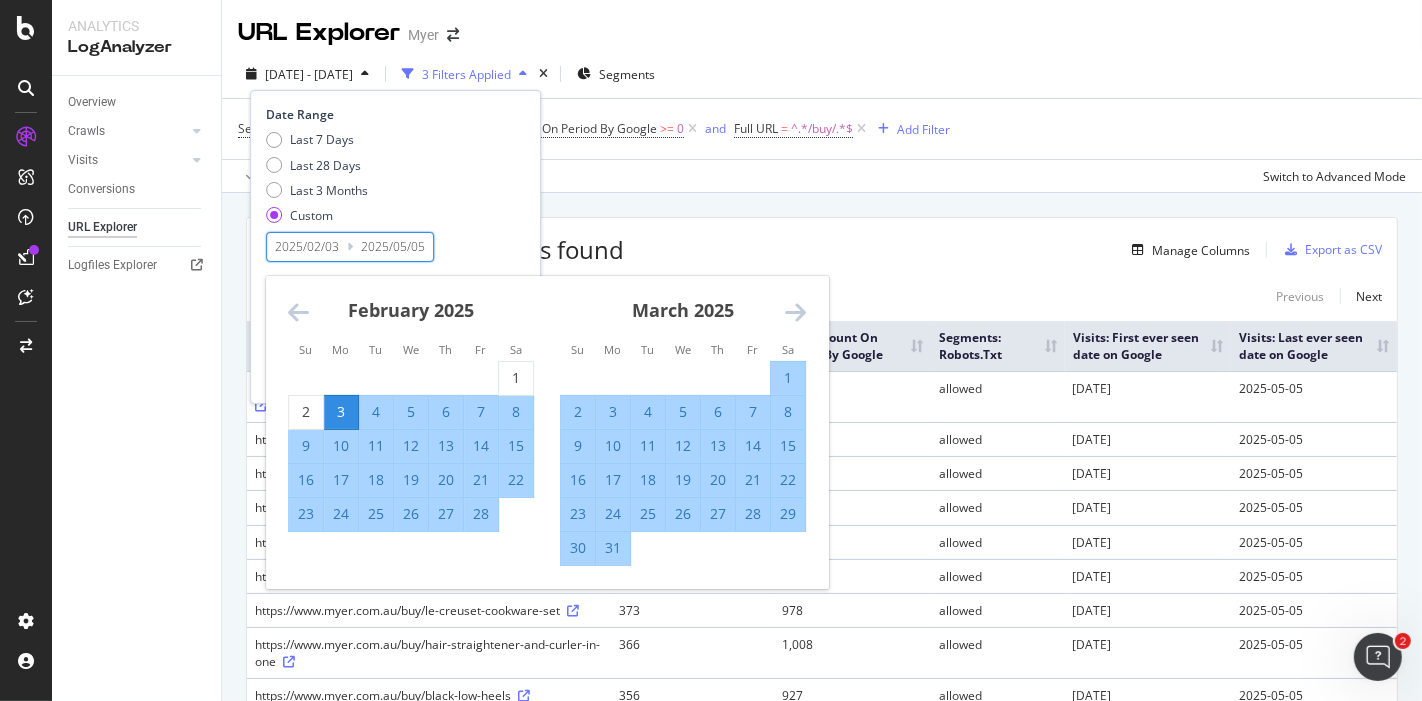 type on "2025/02/03" 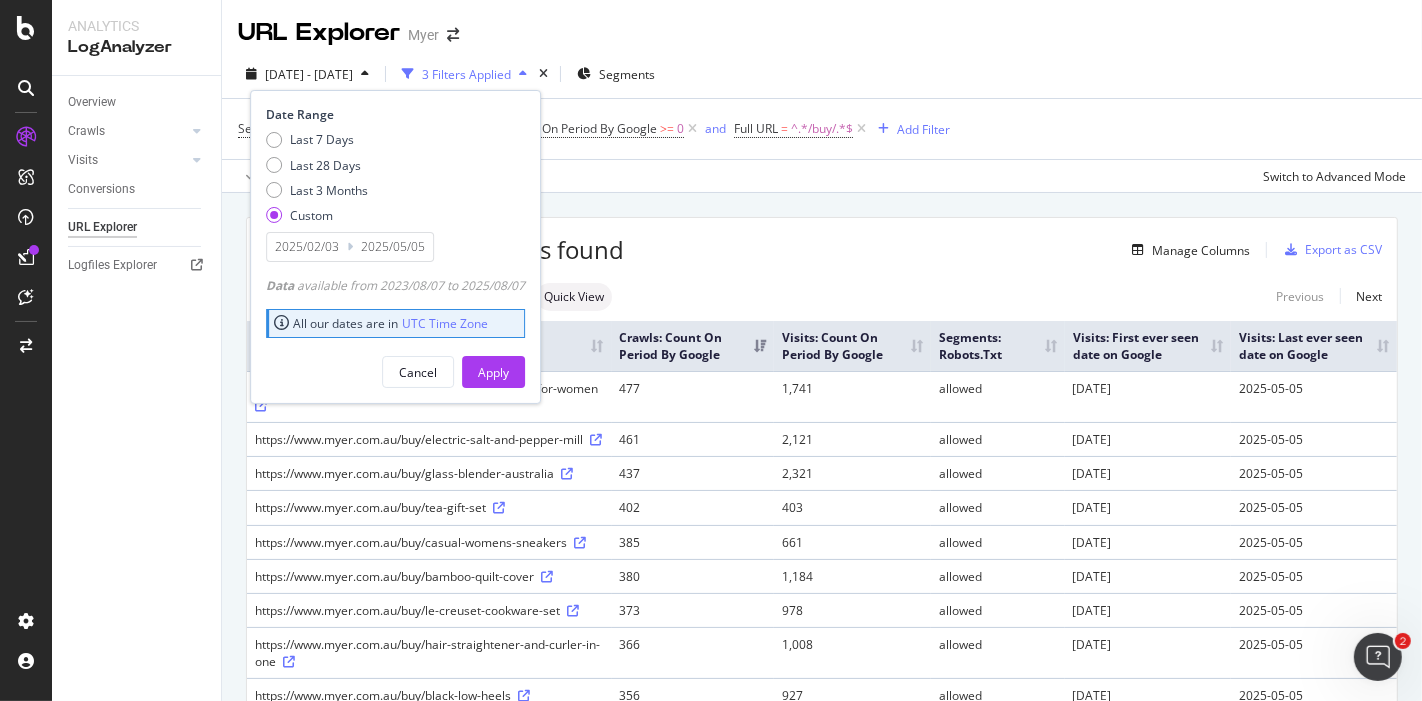 click on "Last 7 Days Last 28 Days Last 3 Months Custom" at bounding box center [393, 181] 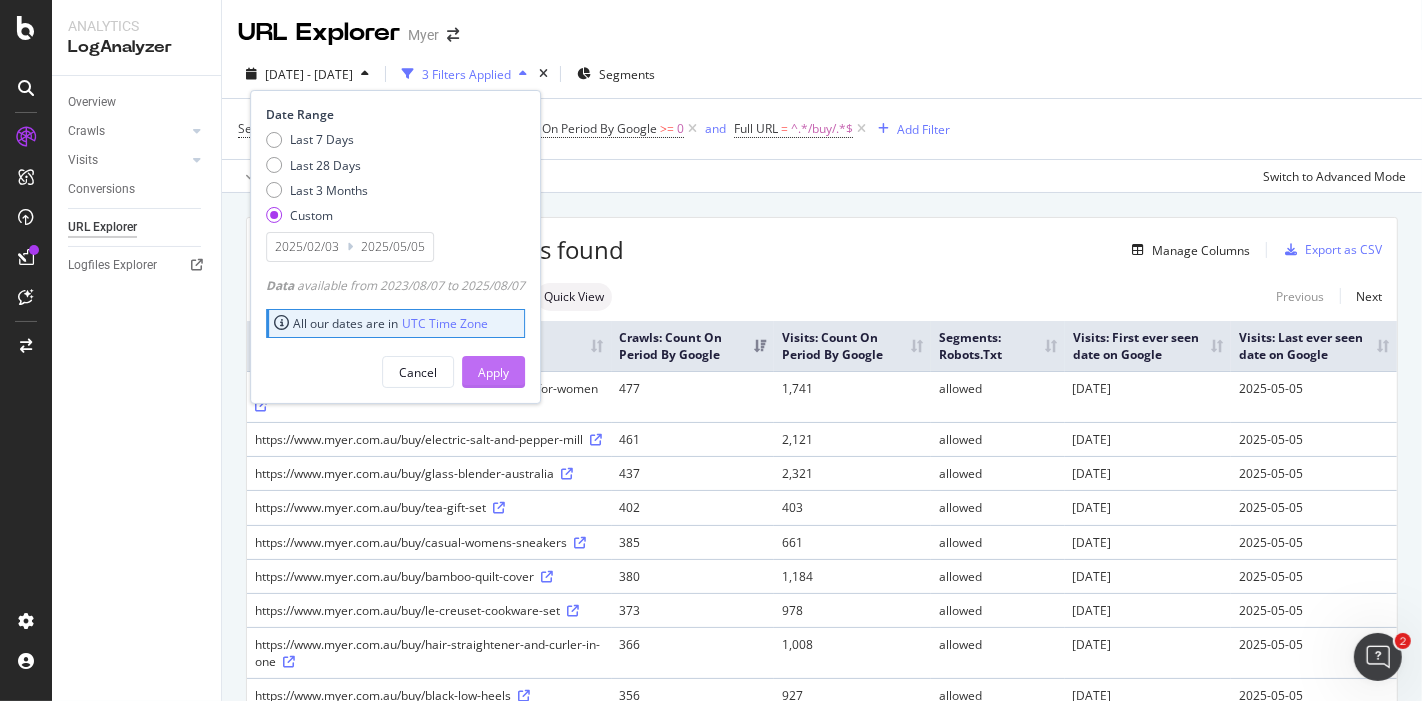 click on "Apply" at bounding box center [493, 372] 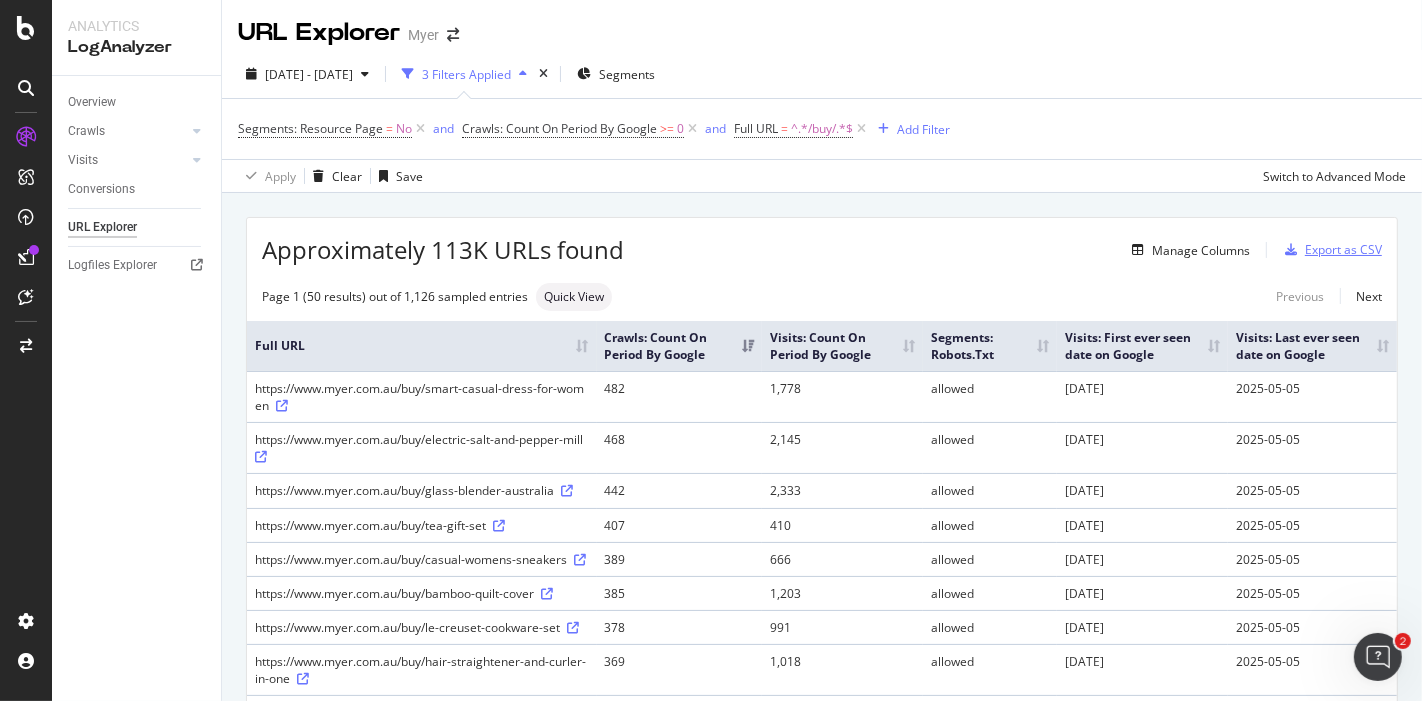 click on "Export as CSV" at bounding box center [1343, 249] 